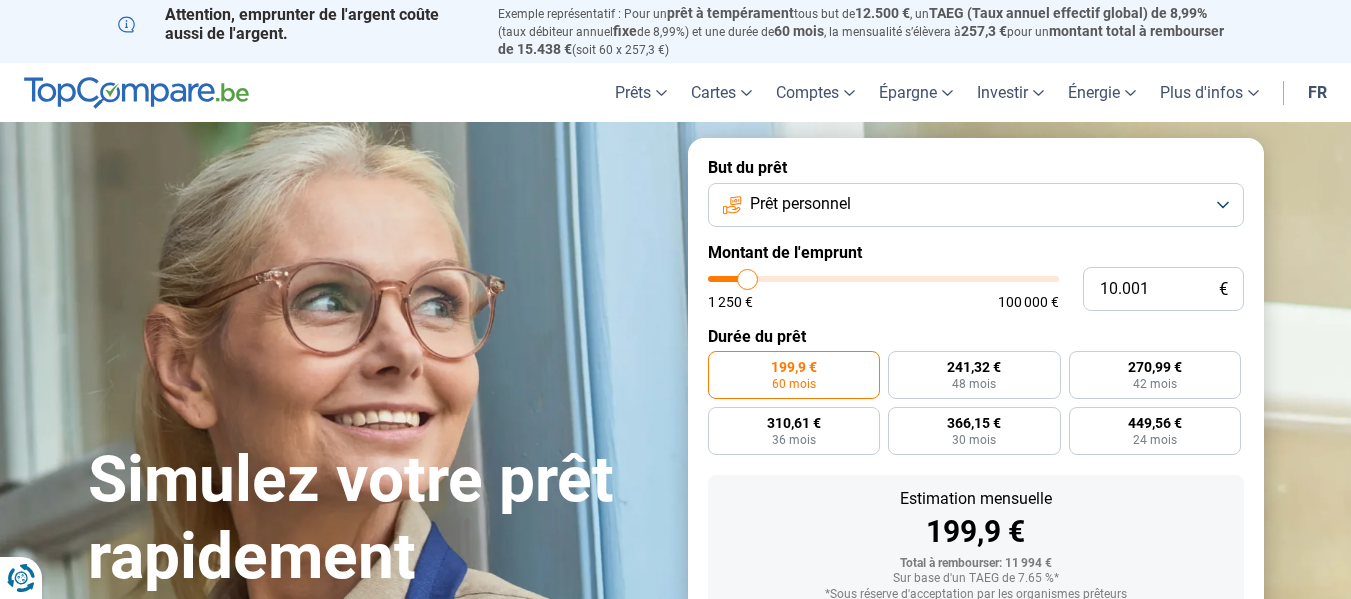 scroll, scrollTop: 0, scrollLeft: 0, axis: both 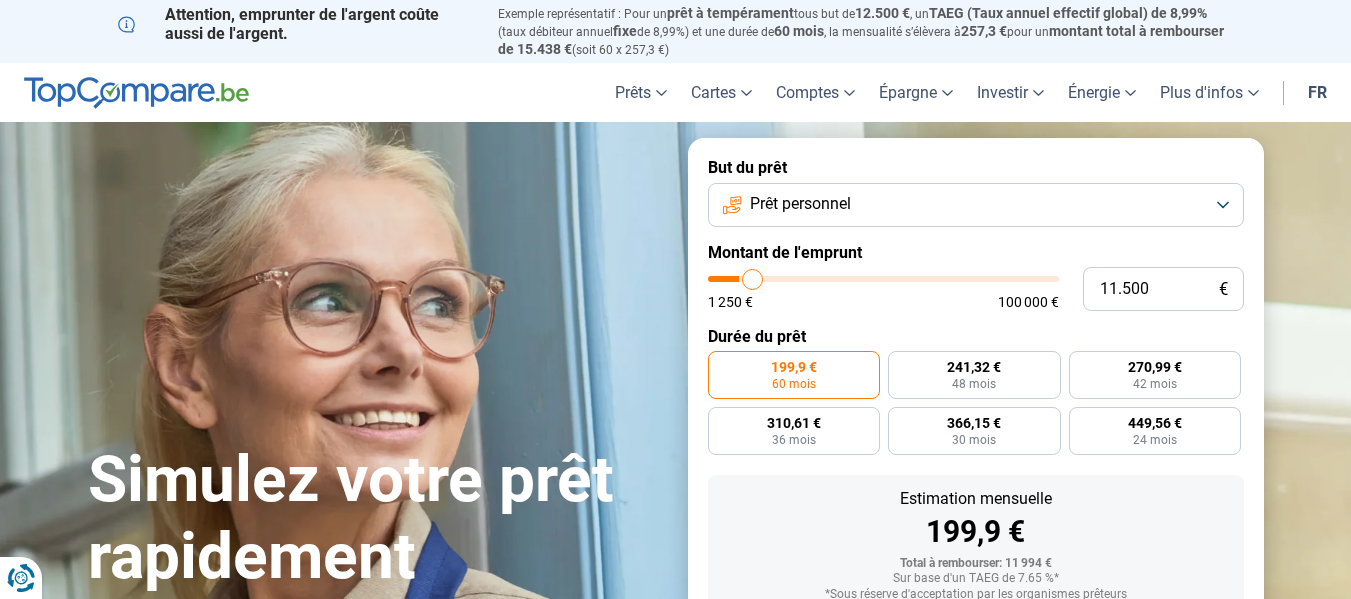 type on "12.750" 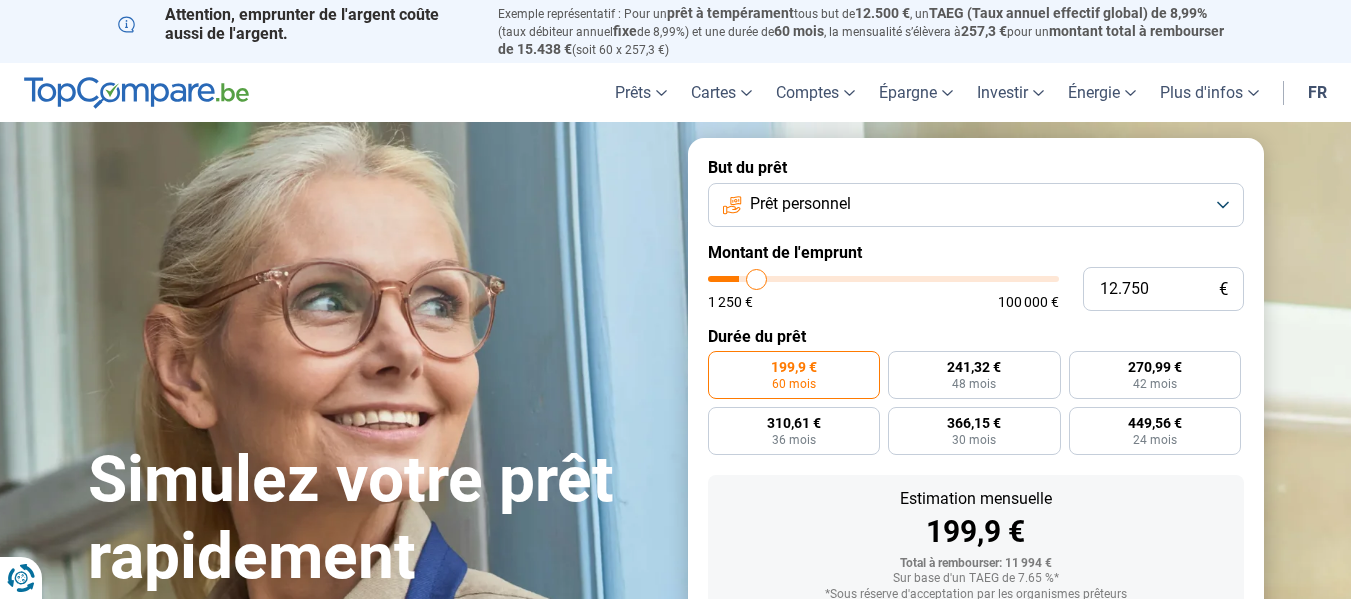 type on "13.250" 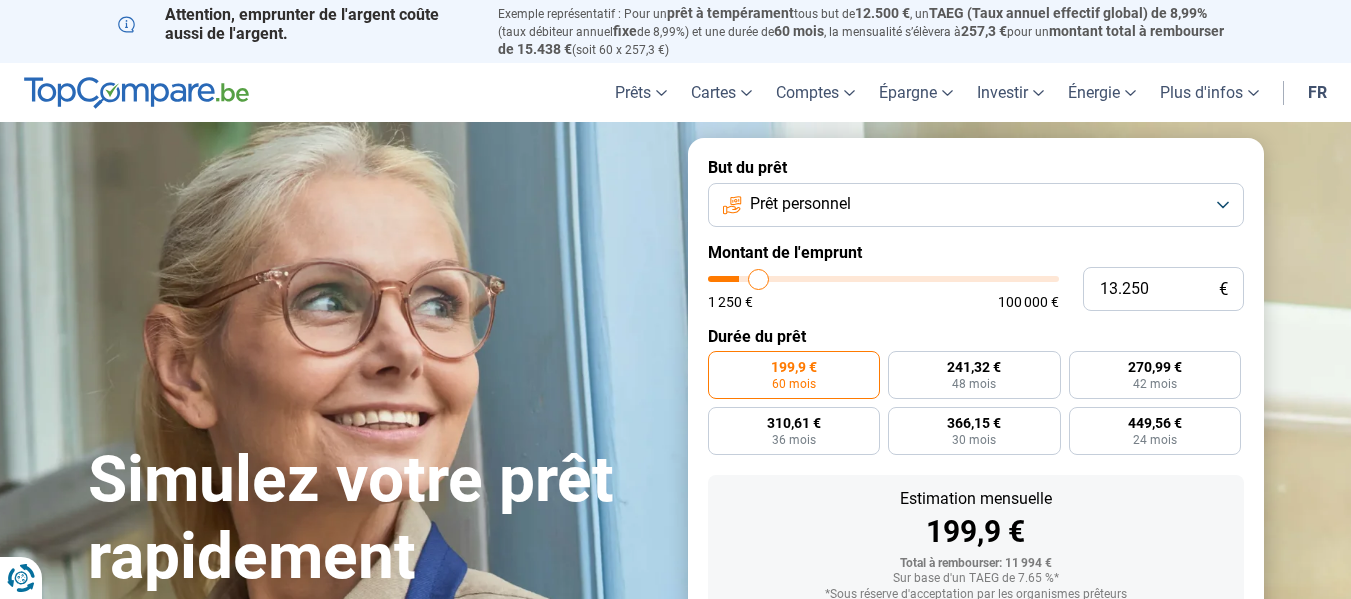 type on "15.000" 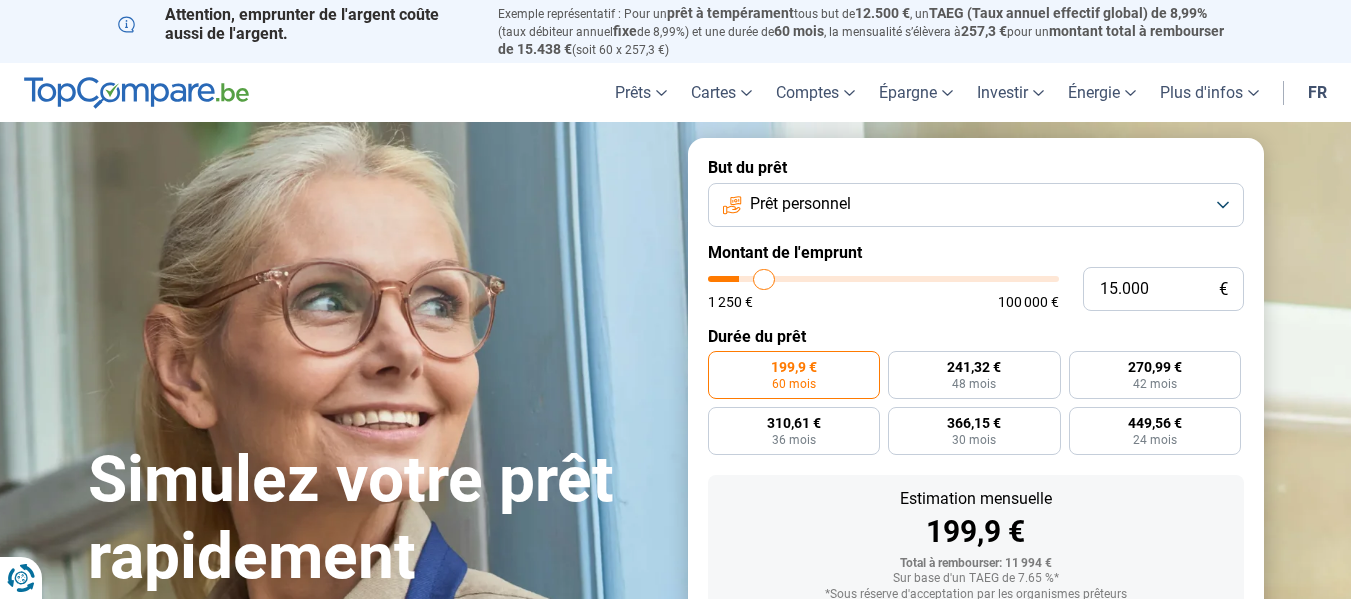 type on "16.250" 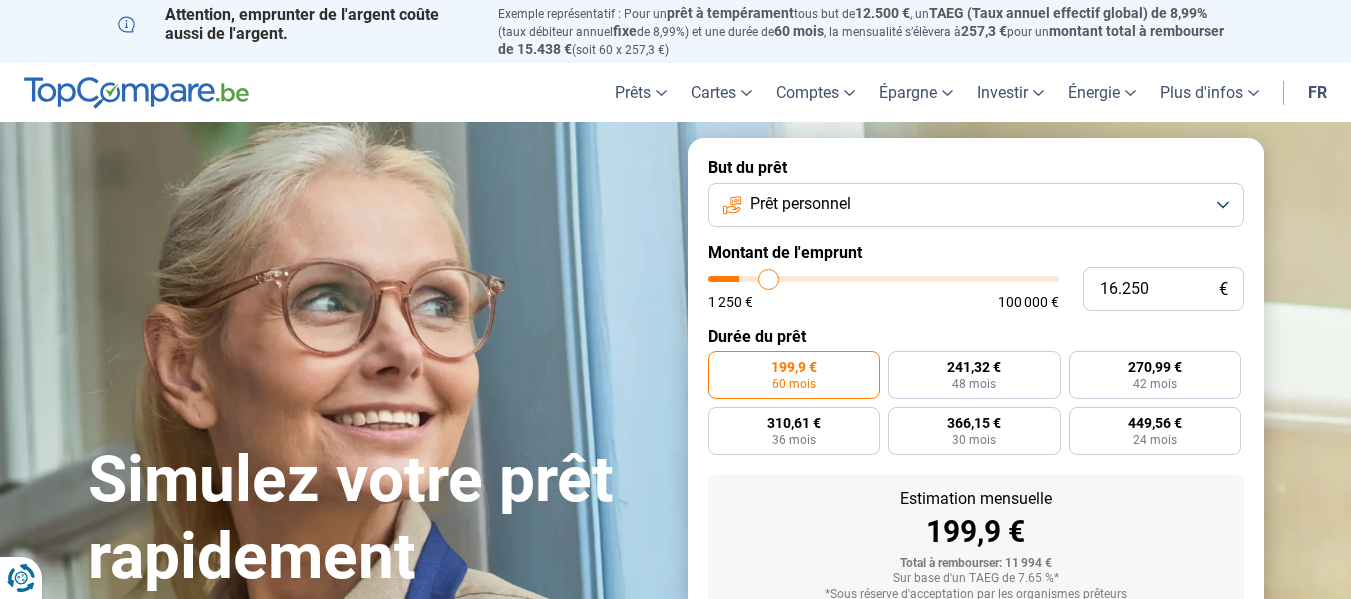 type on "18.500" 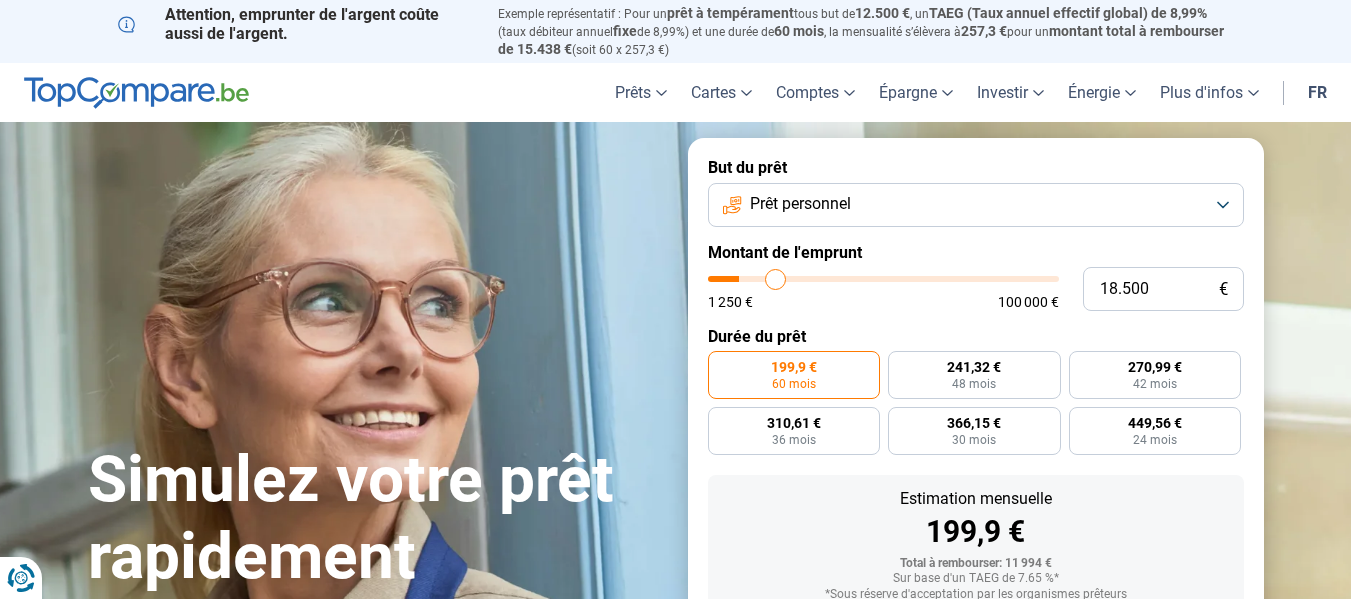 type on "19.750" 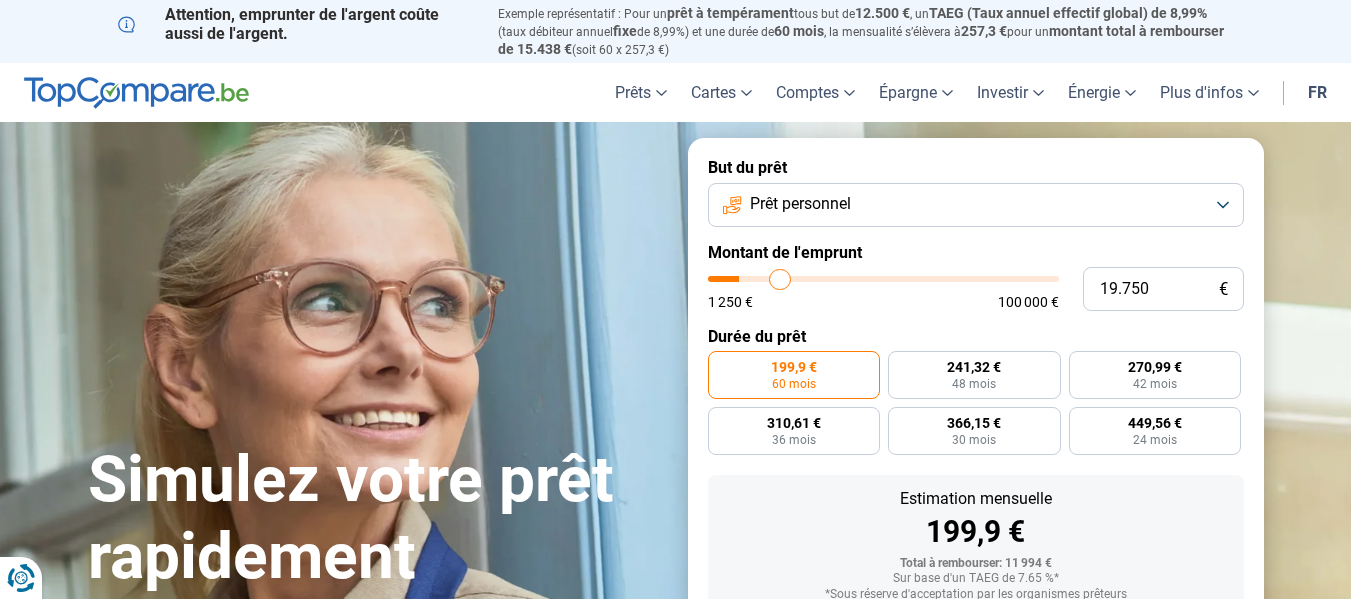 type on "23.000" 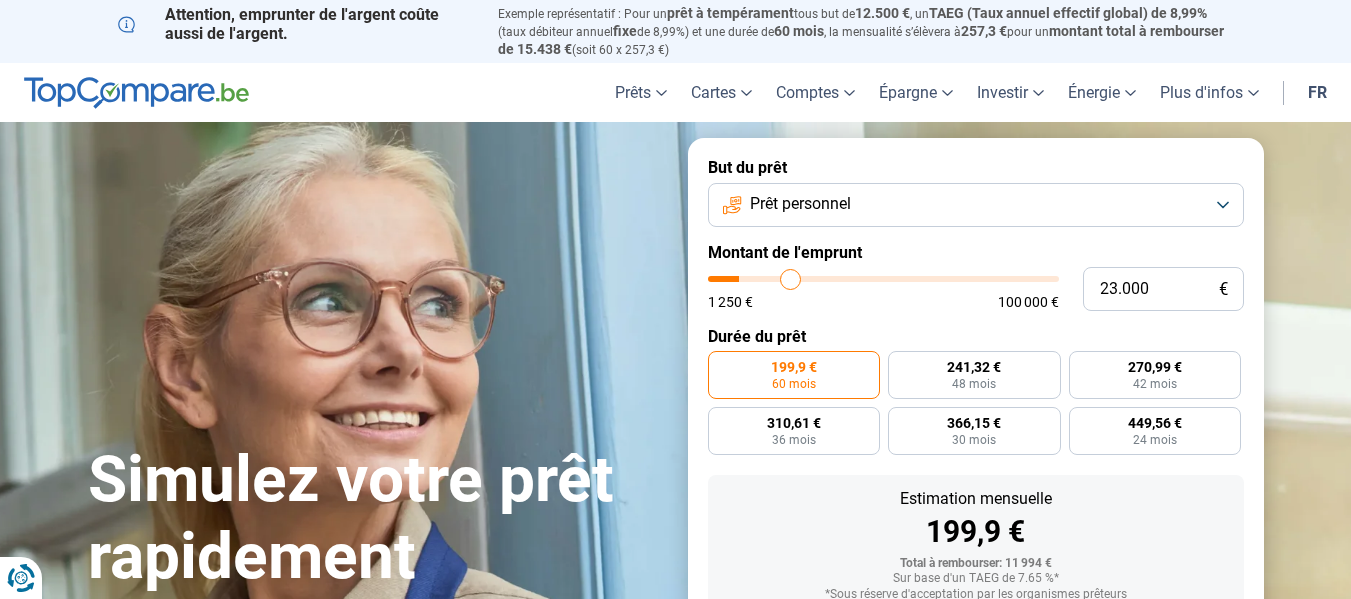 type on "24.500" 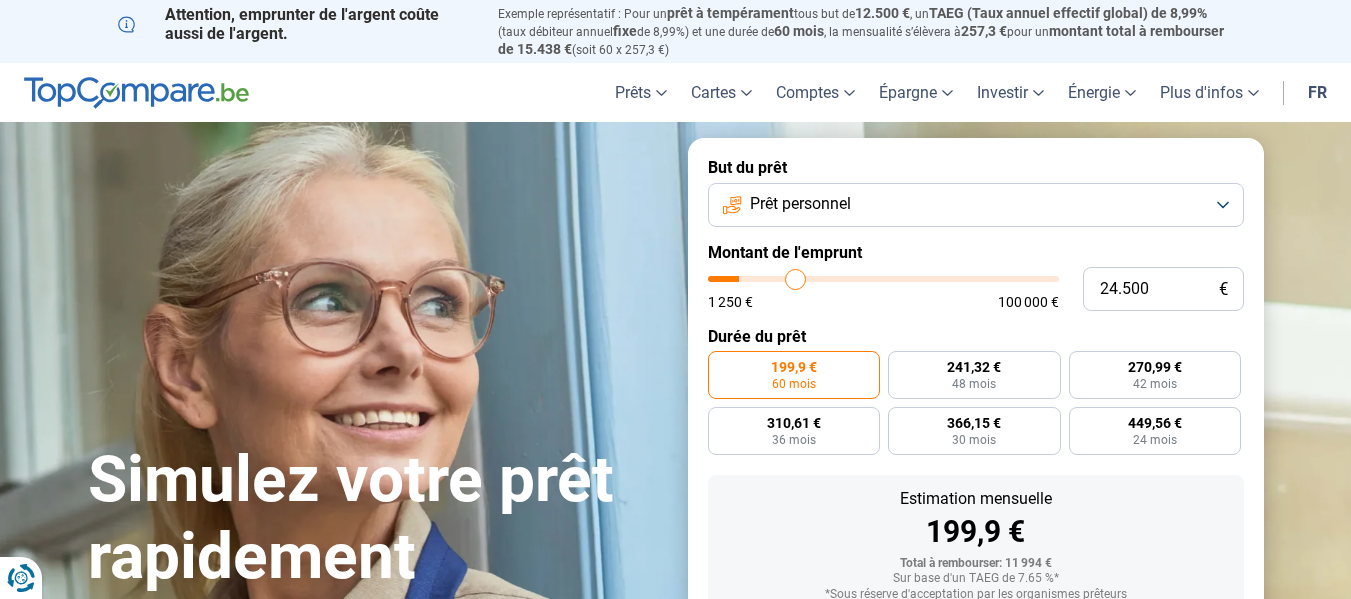 type on "26.500" 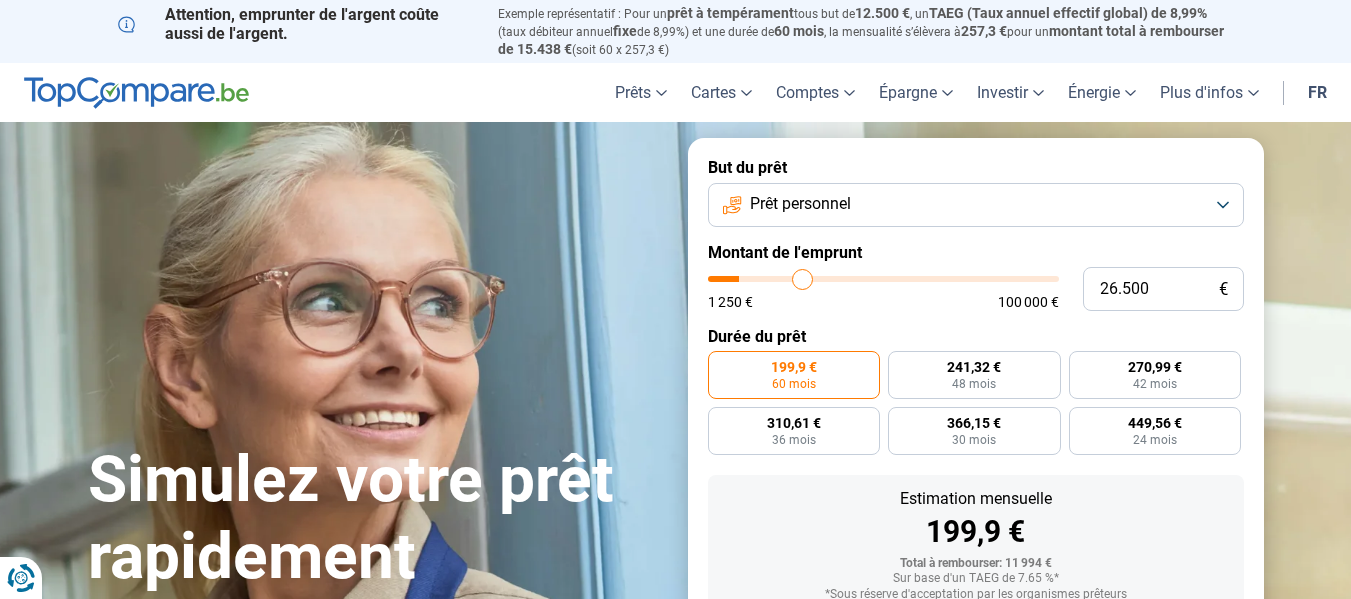 type on "27.750" 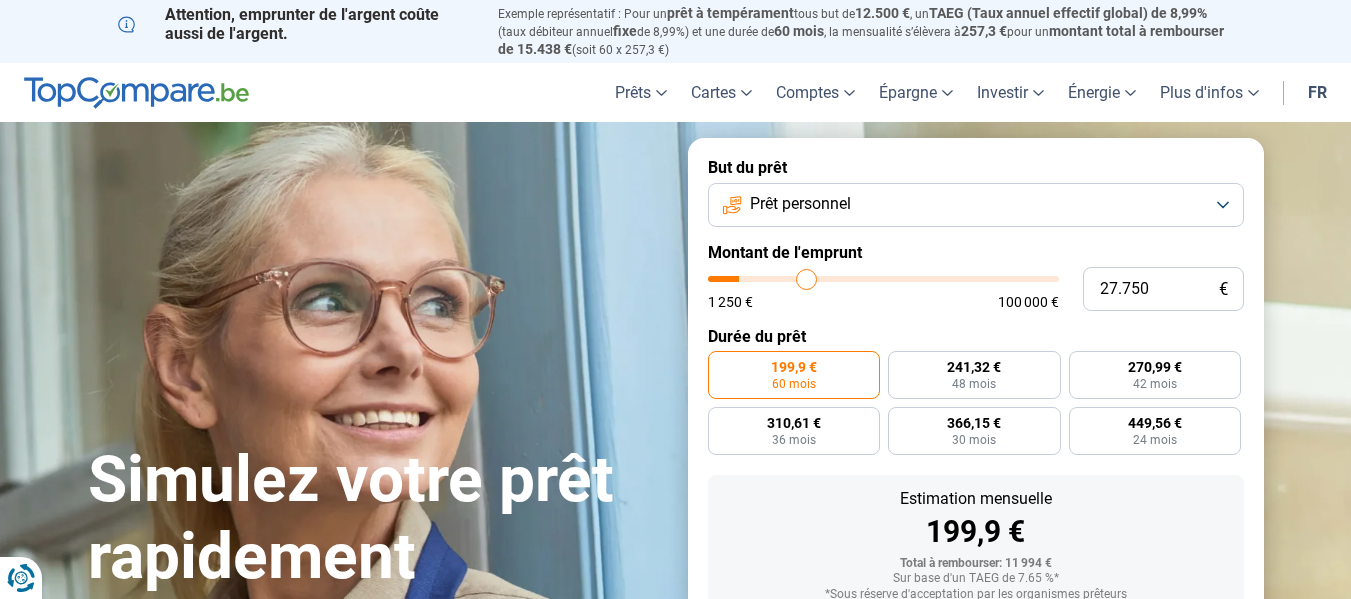 type on "29.500" 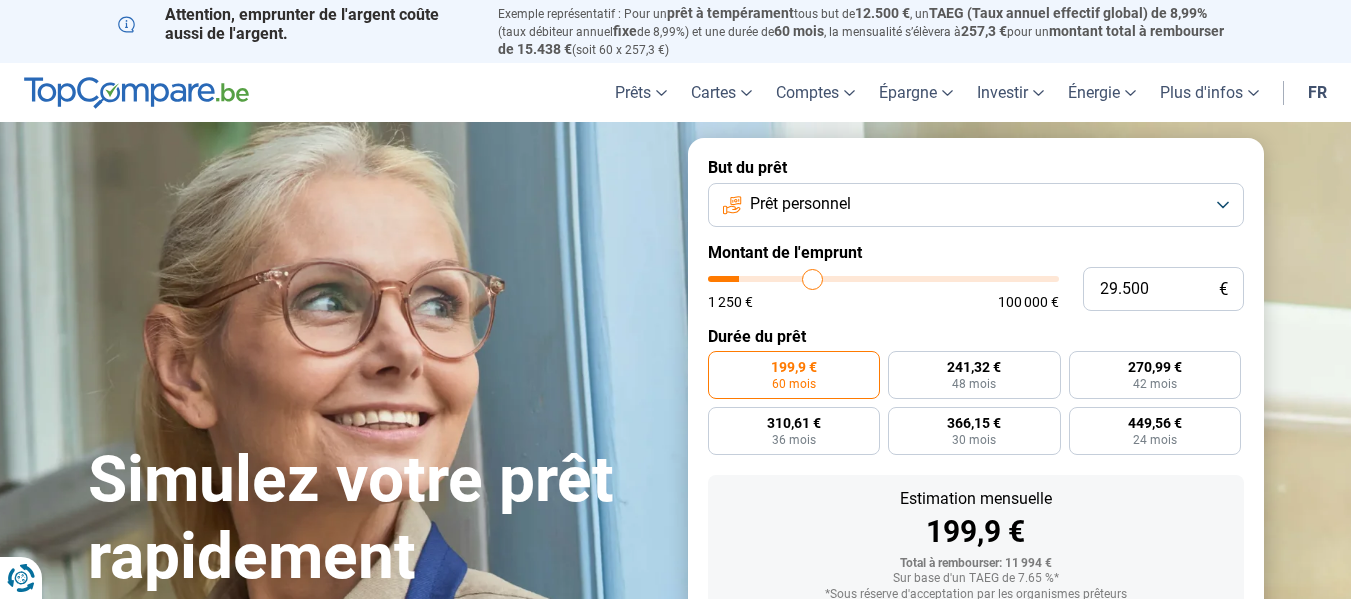 type on "30.500" 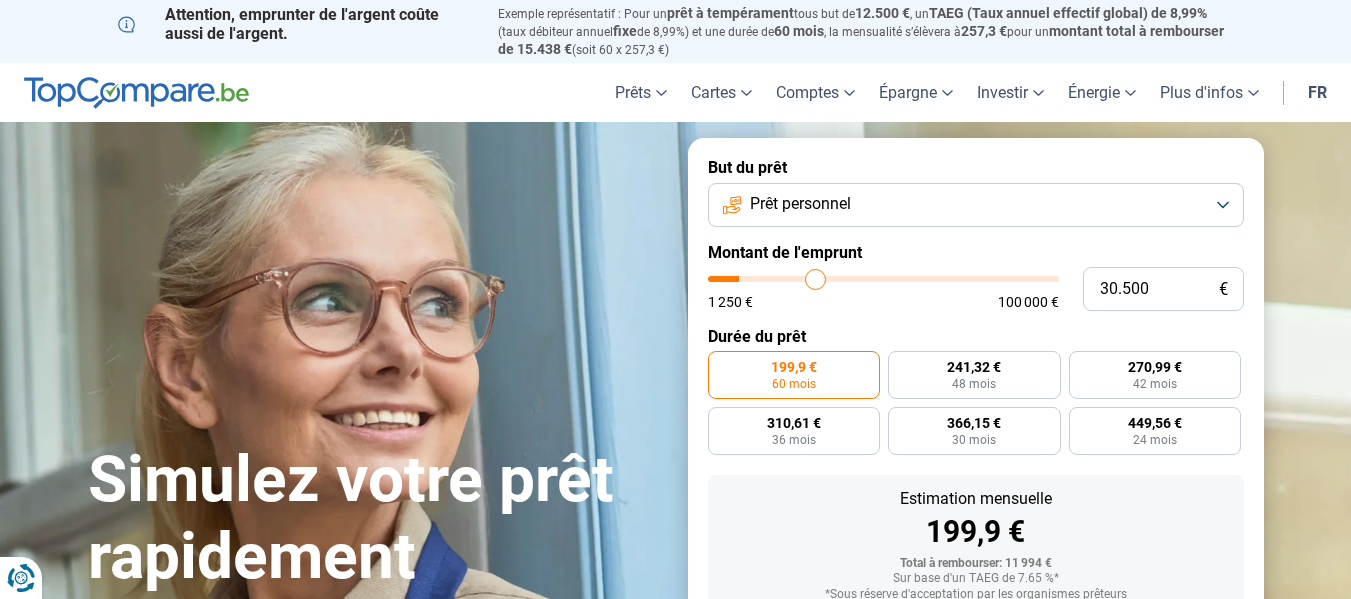 type on "32.000" 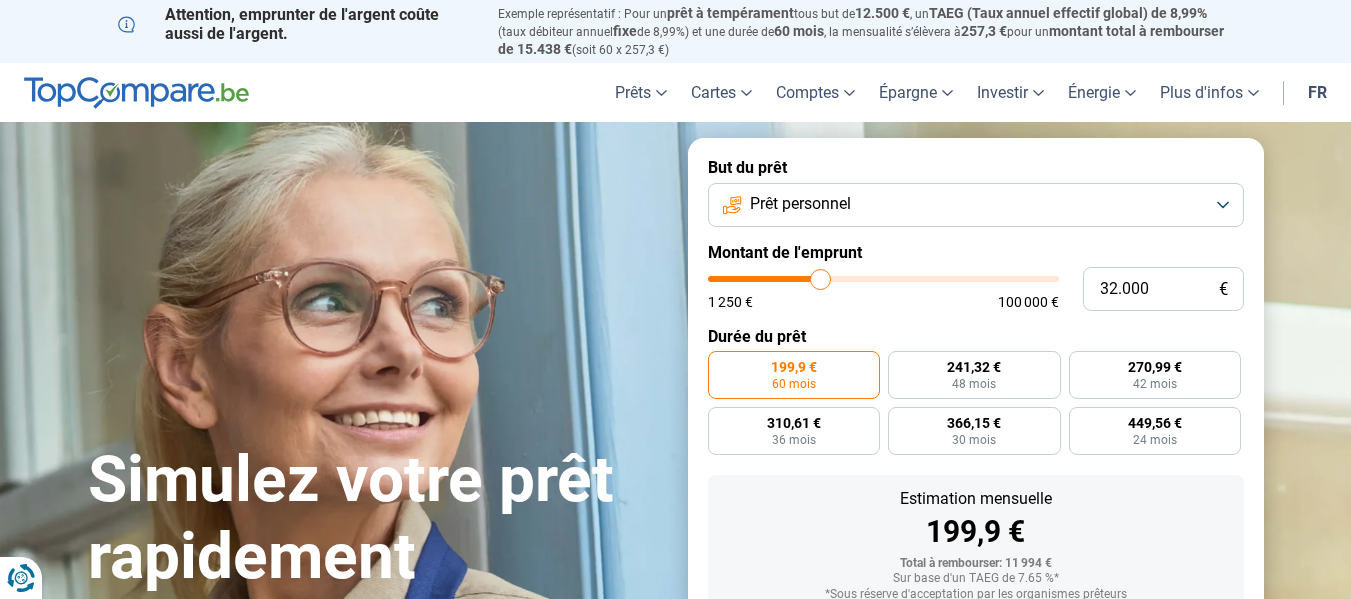 type on "32.250" 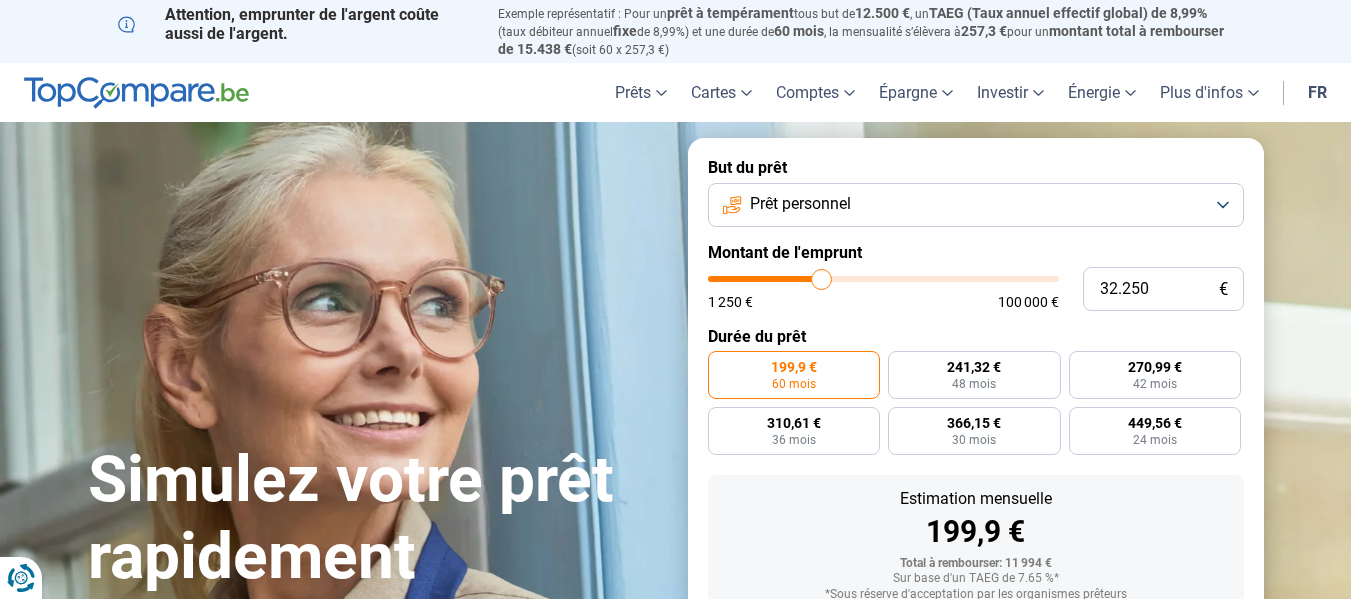 type on "33.750" 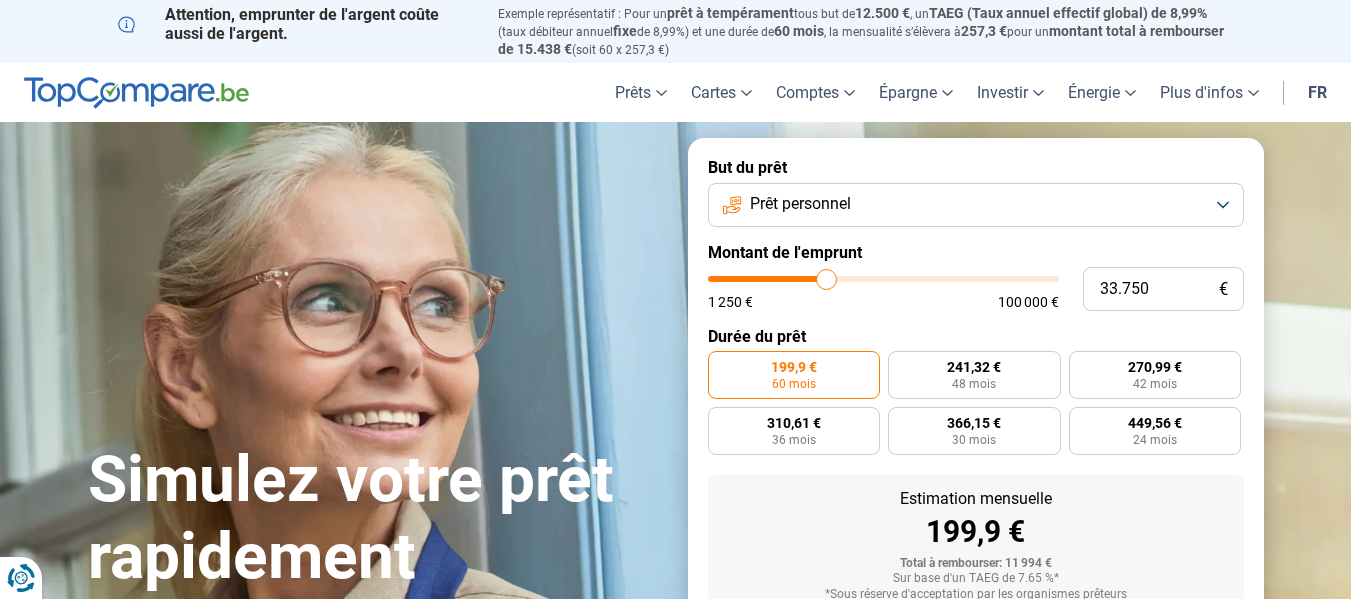type on "35.000" 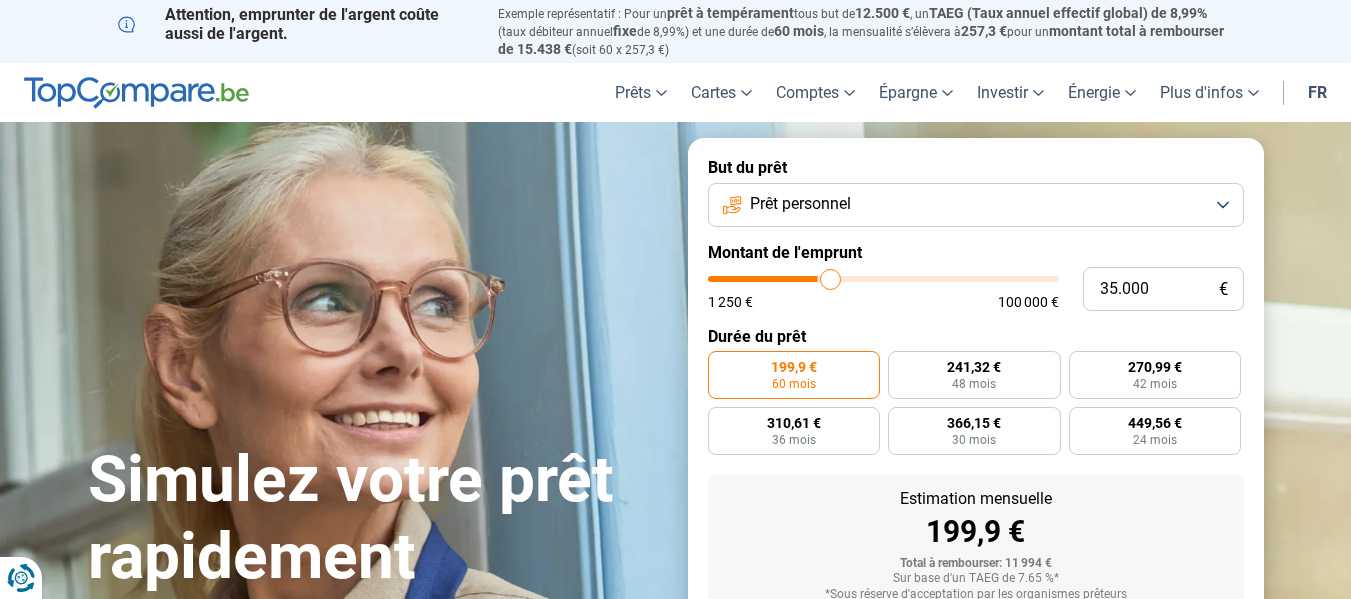 type on "35.750" 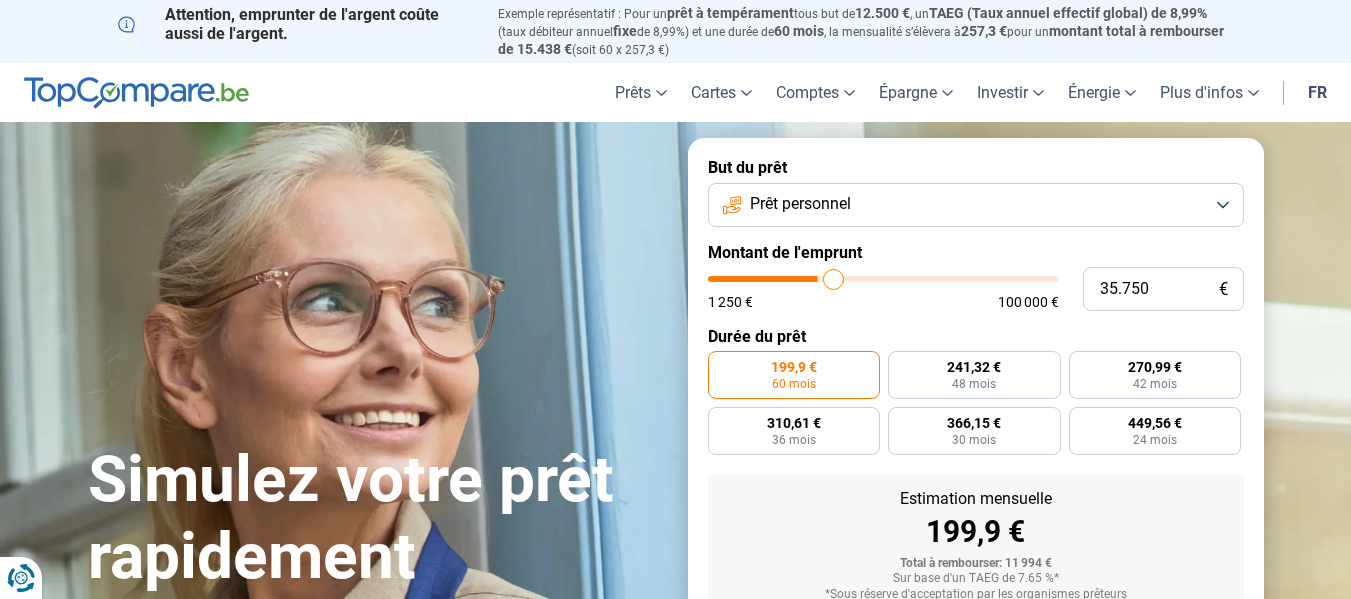 type on "37.250" 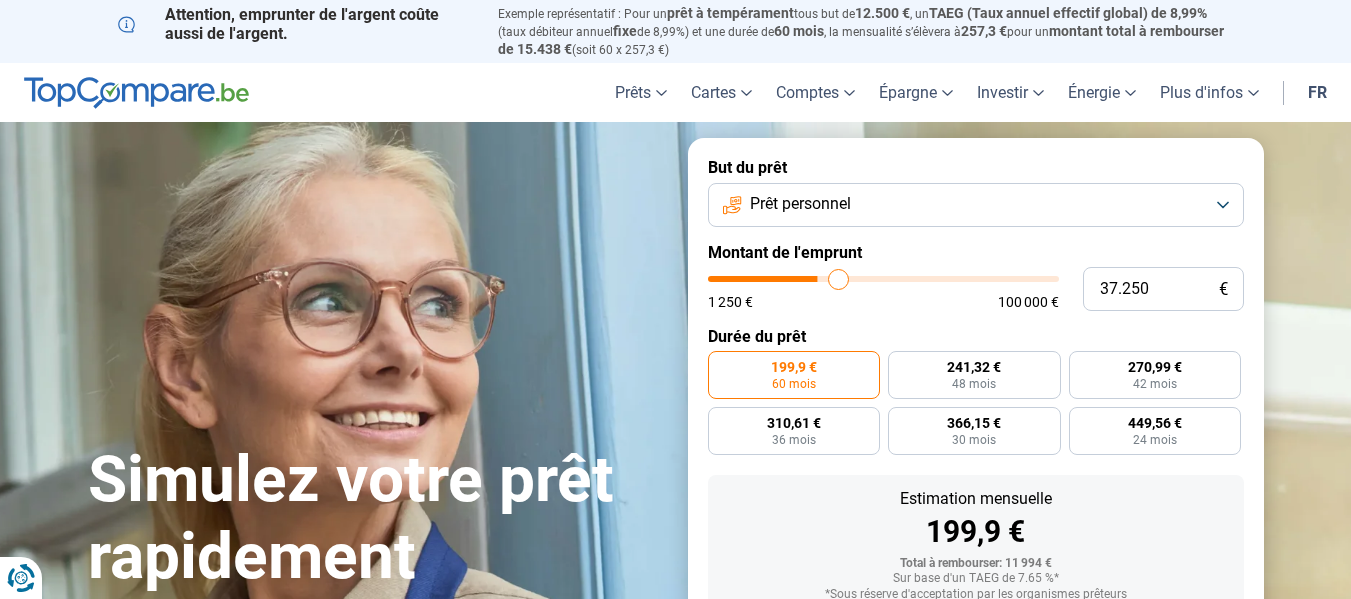 type on "38.250" 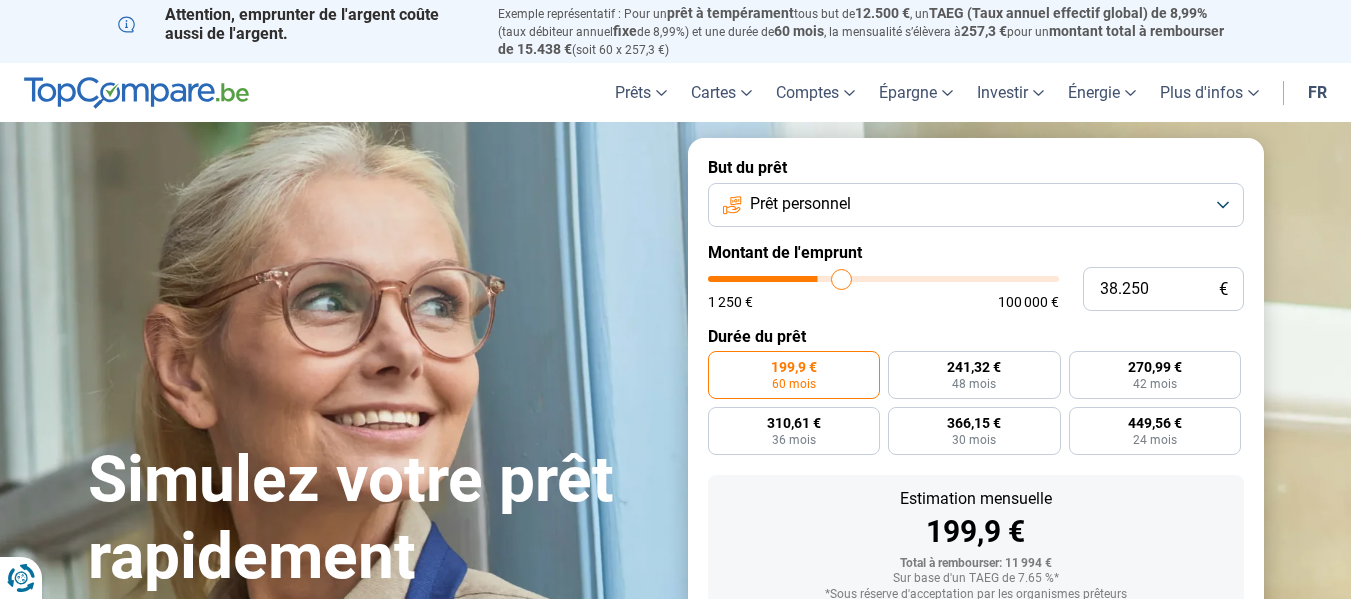 type on "40.000" 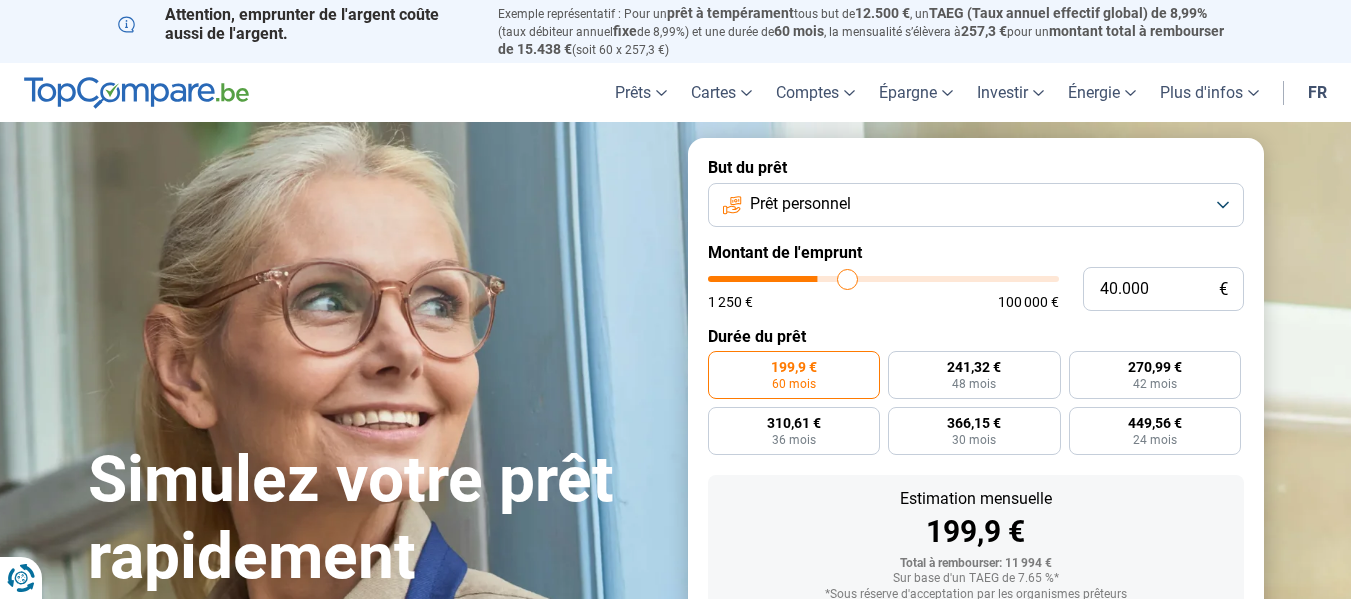 type on "41.000" 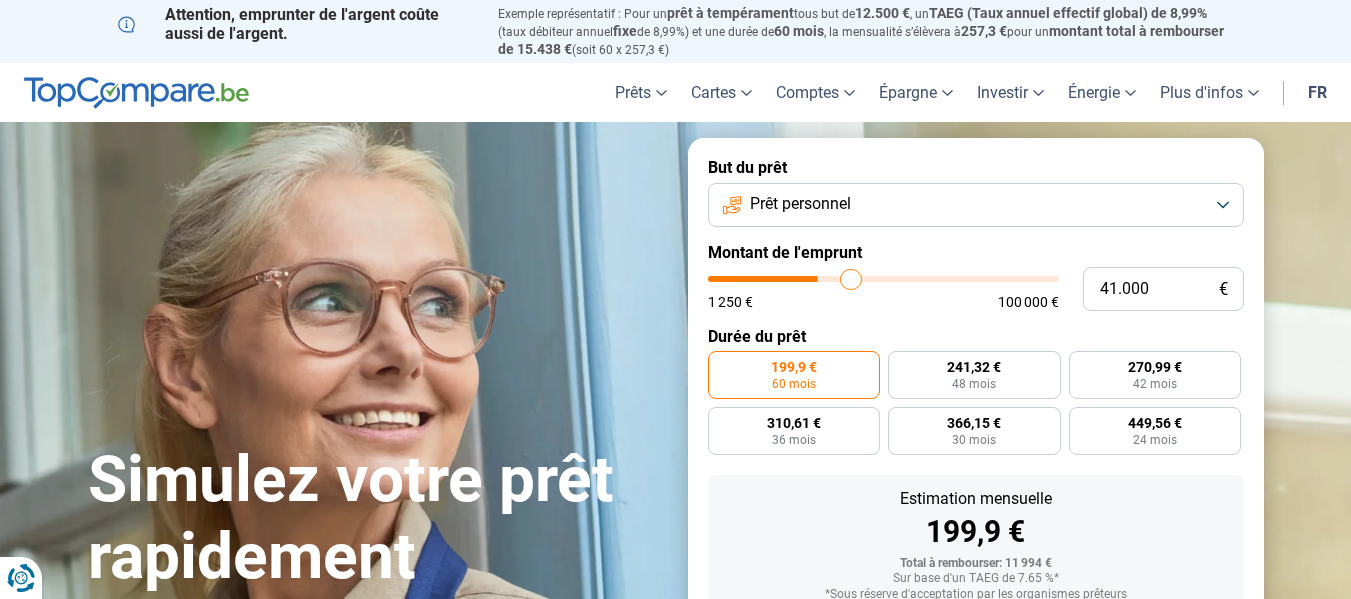 type on "42.250" 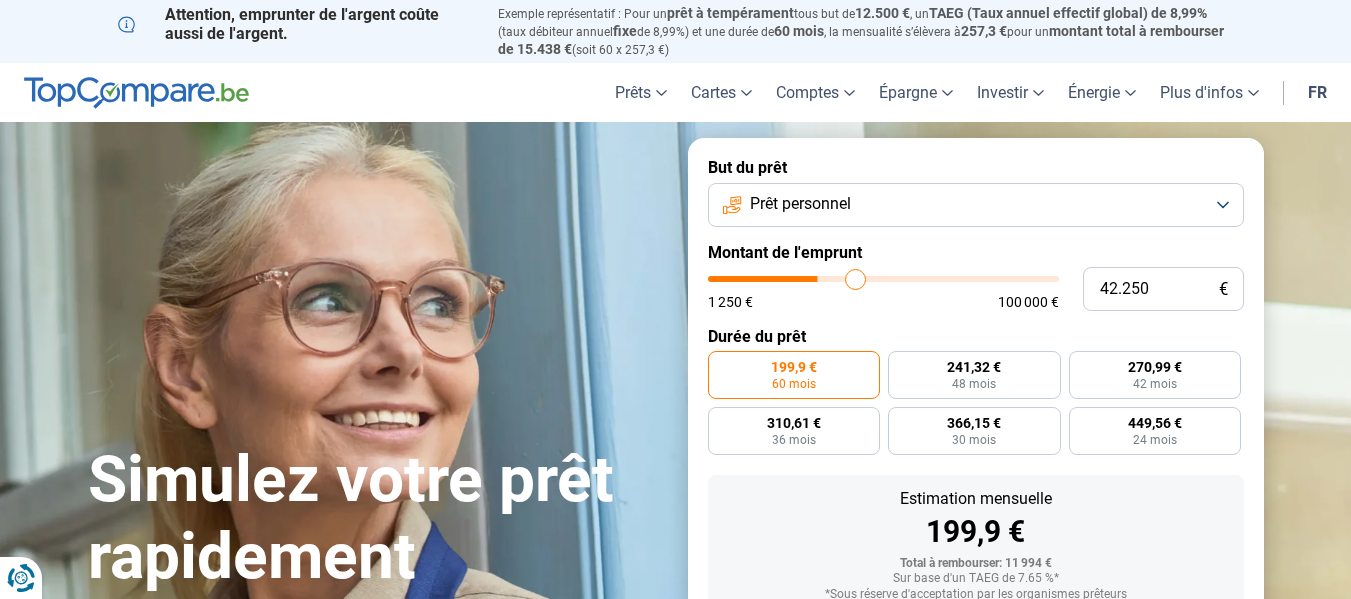 type on "44.250" 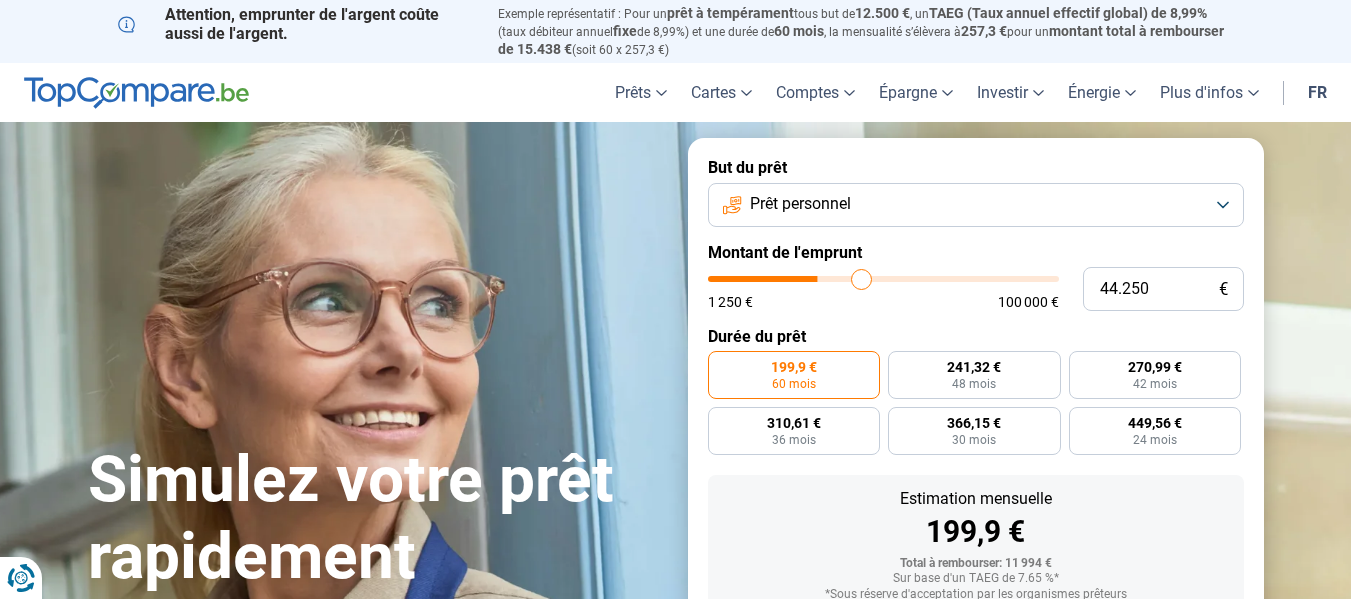type on "45.500" 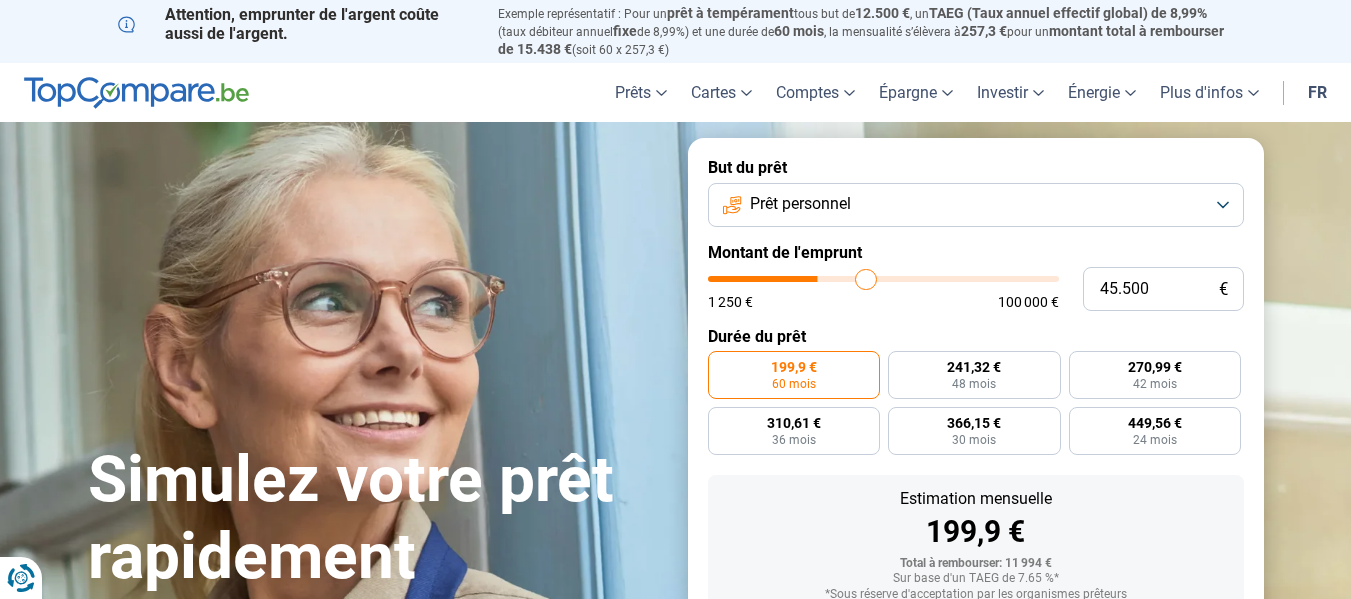 type on "47.000" 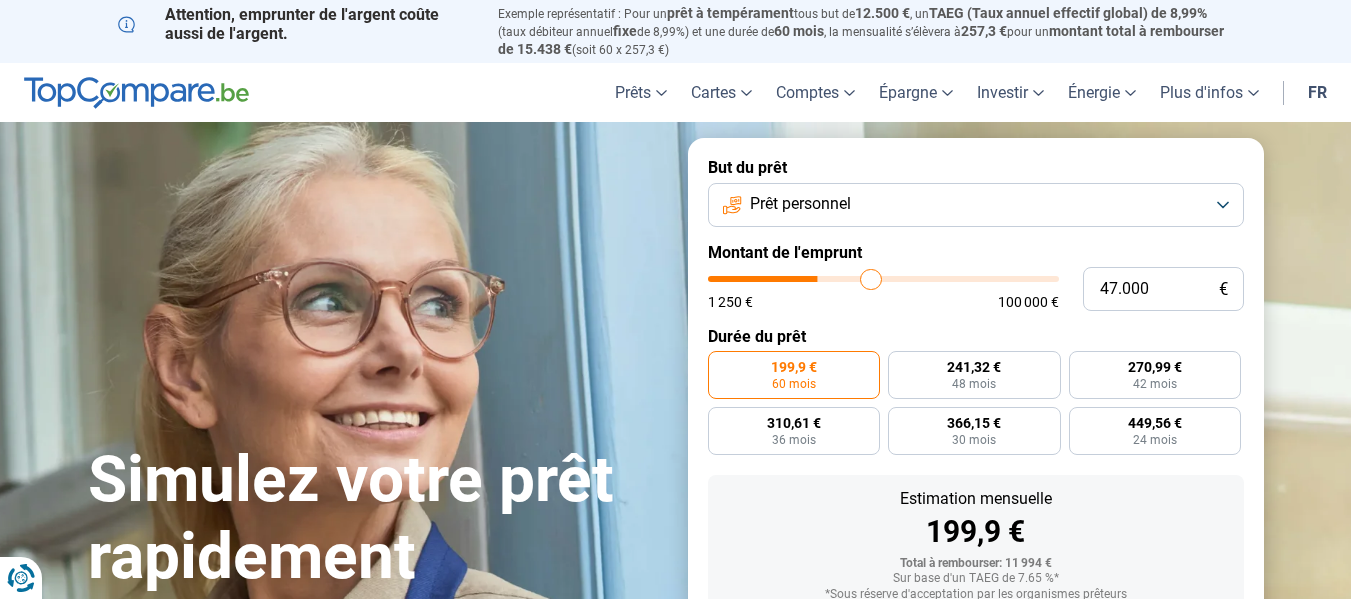 type on "48.500" 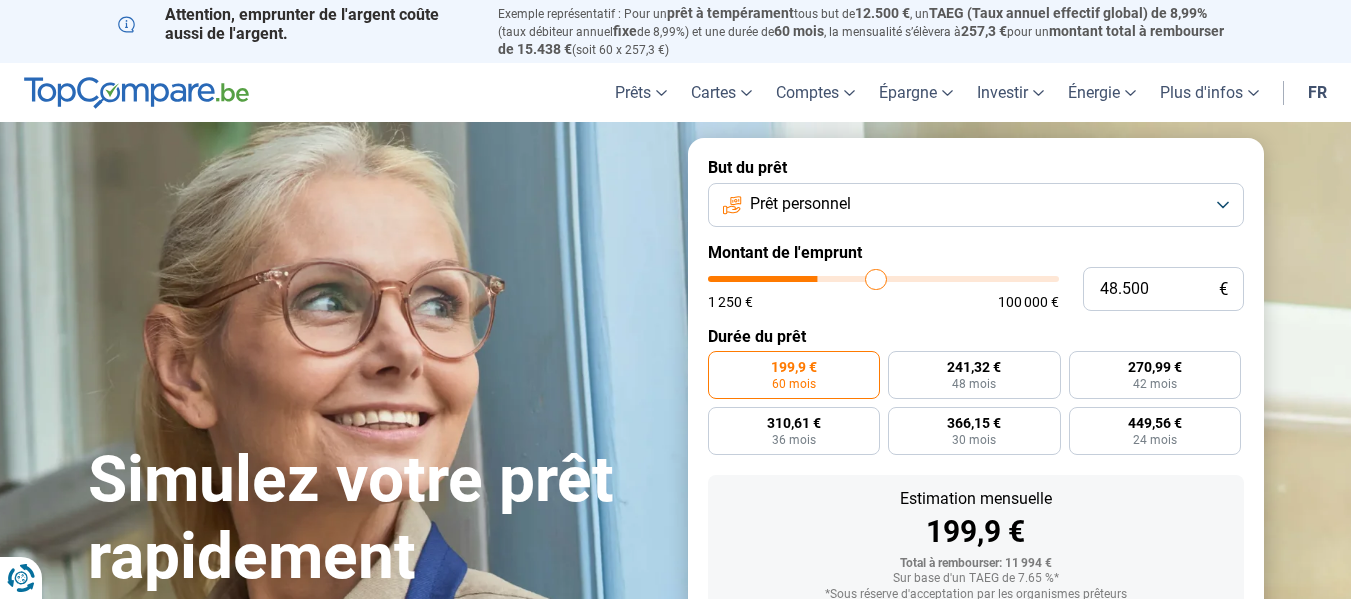 type on "49.500" 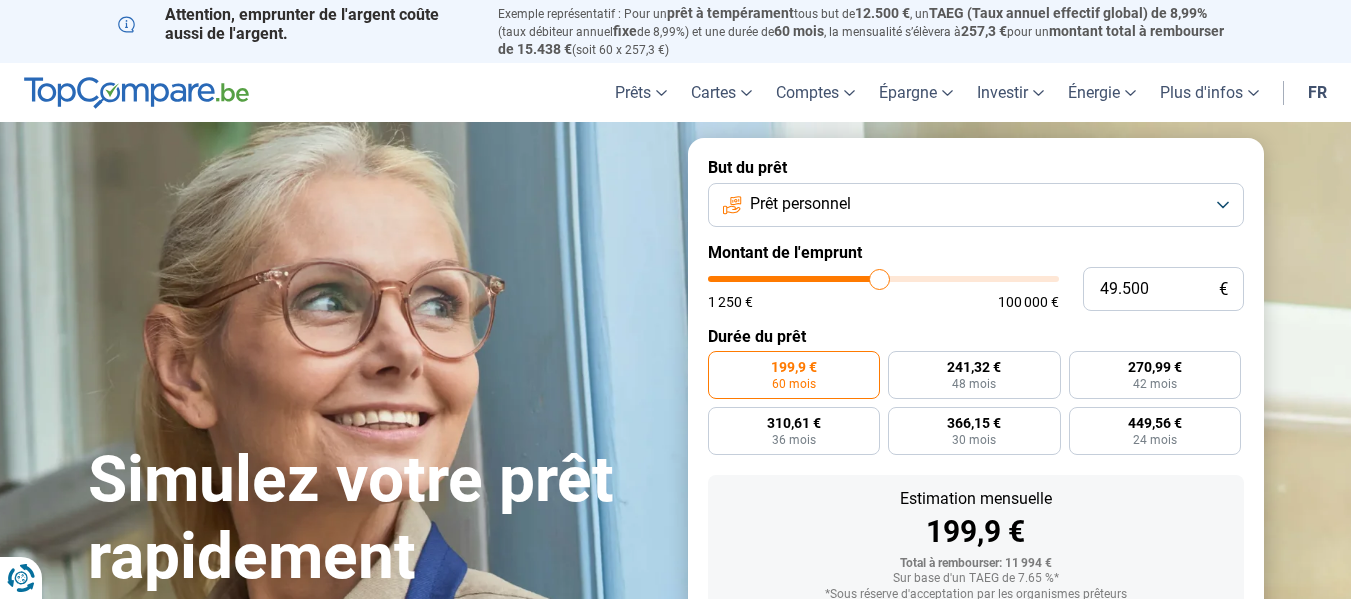 type on "50.500" 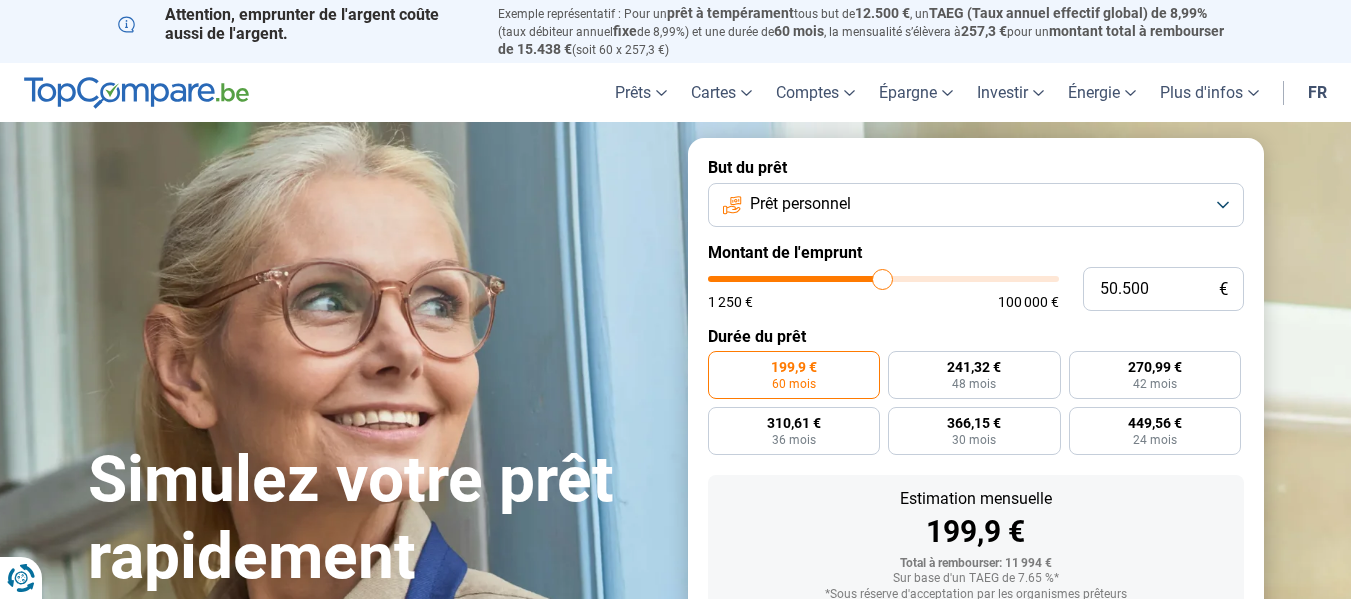 type on "51.250" 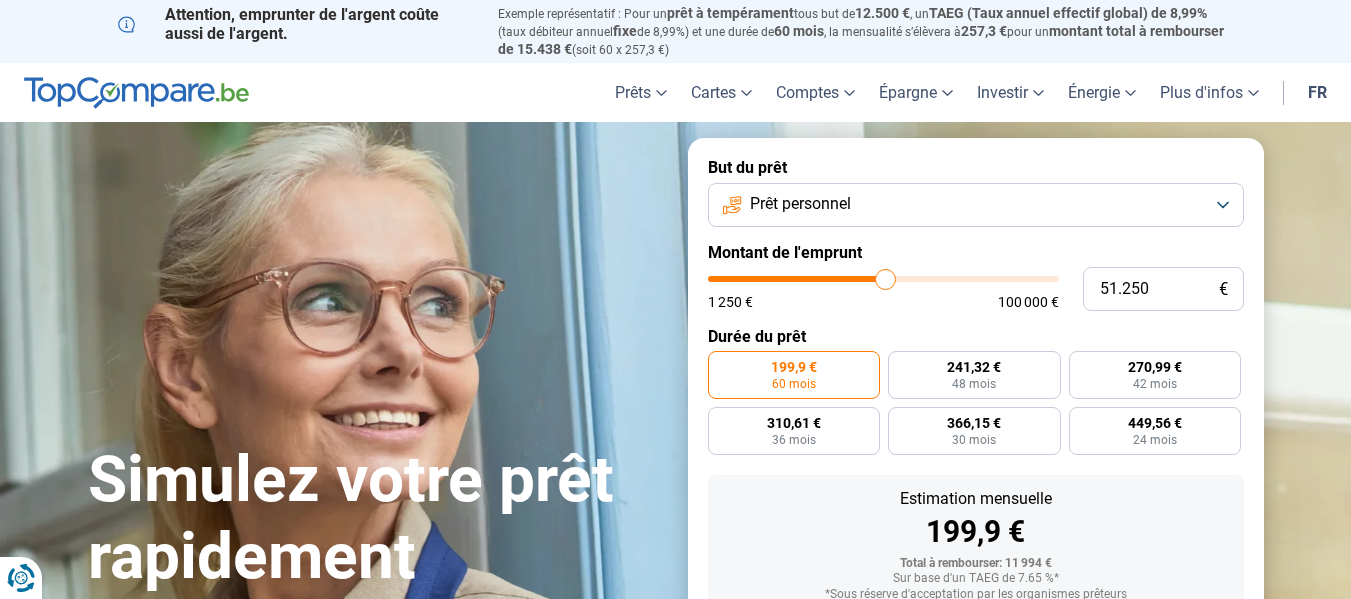 type on "51.500" 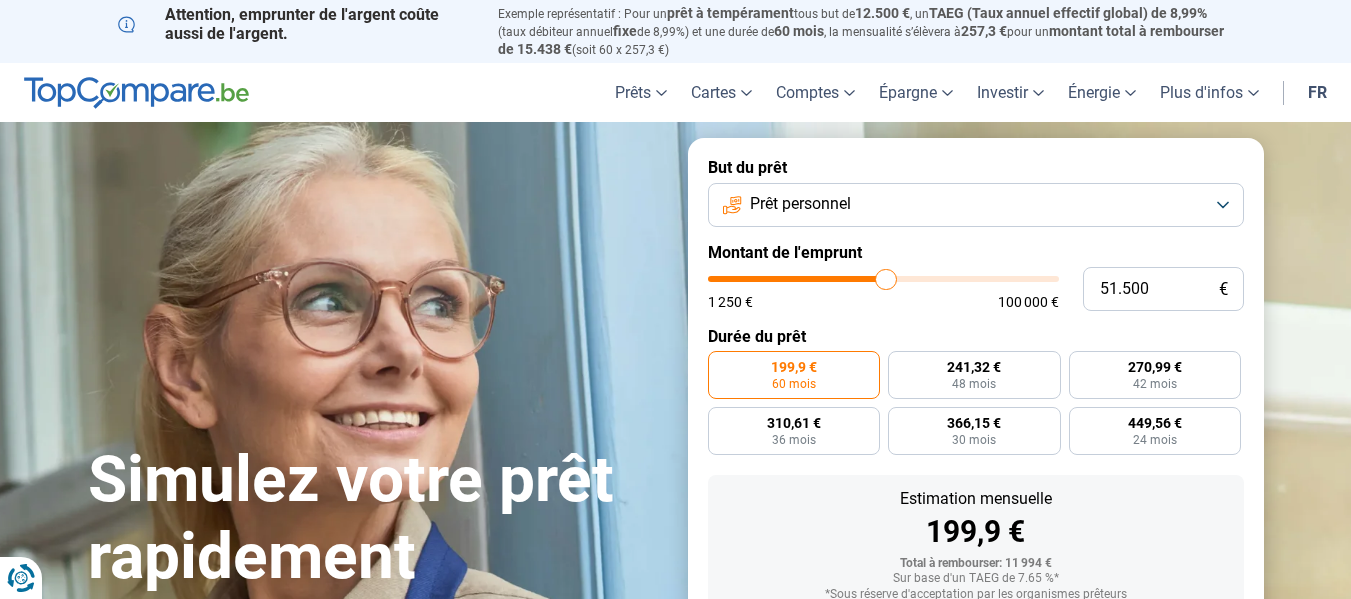 type on "51.750" 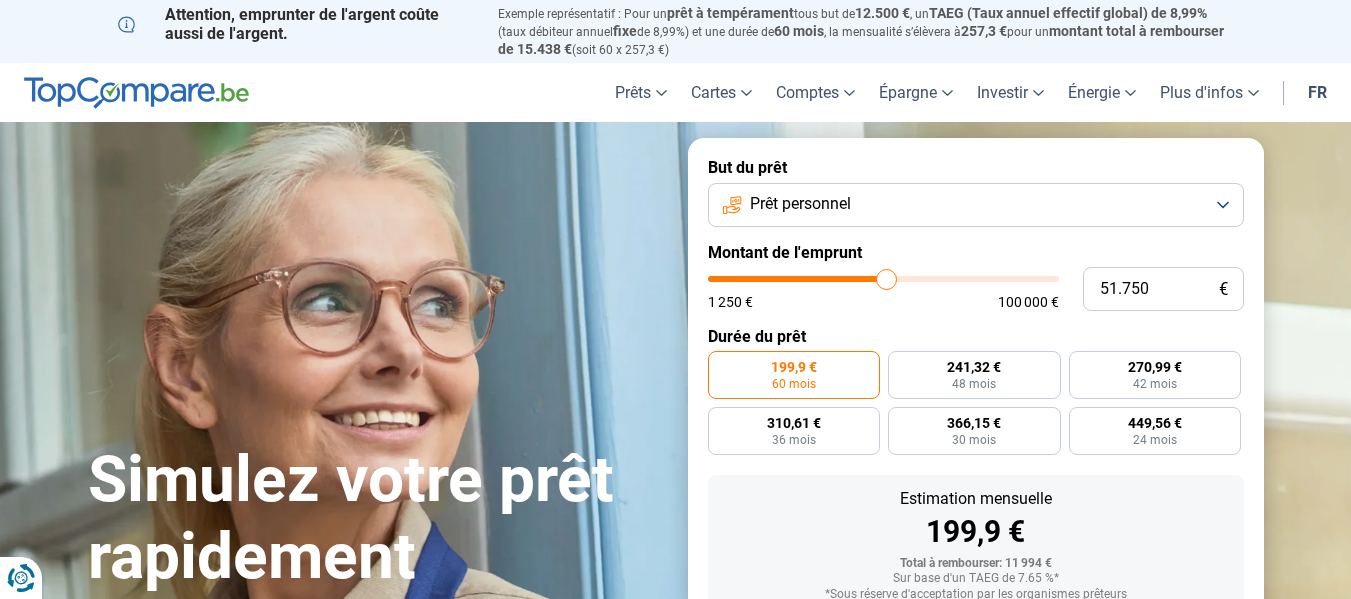 type on "55.500" 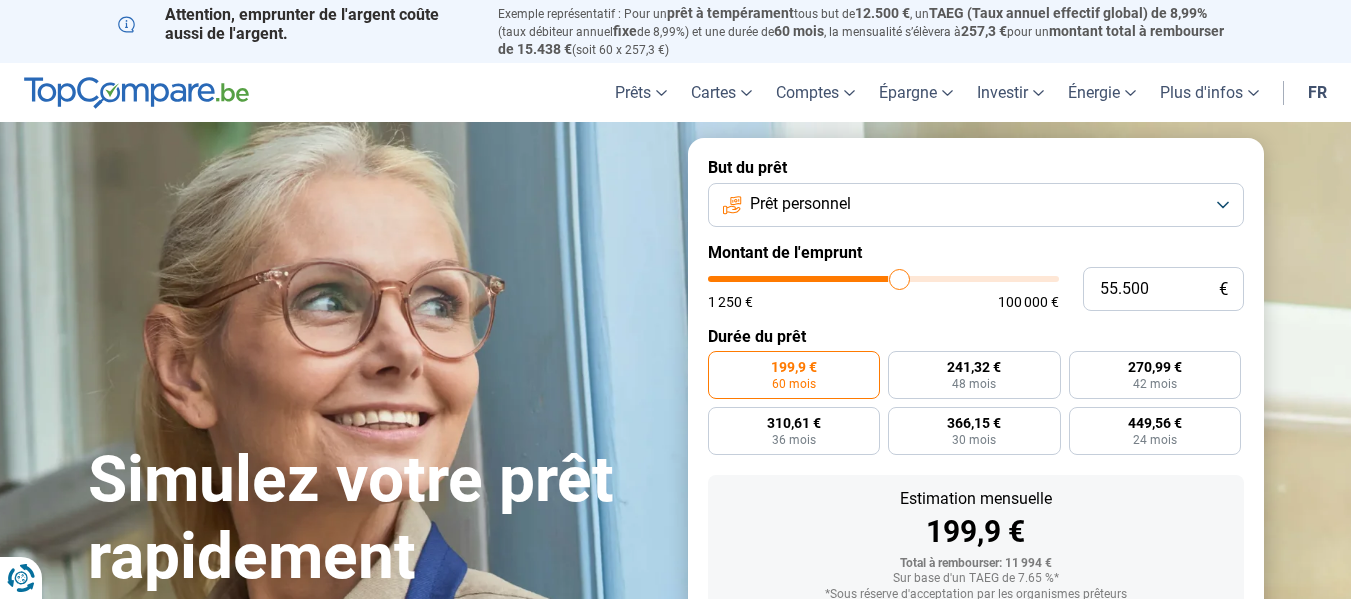 type on "60.000" 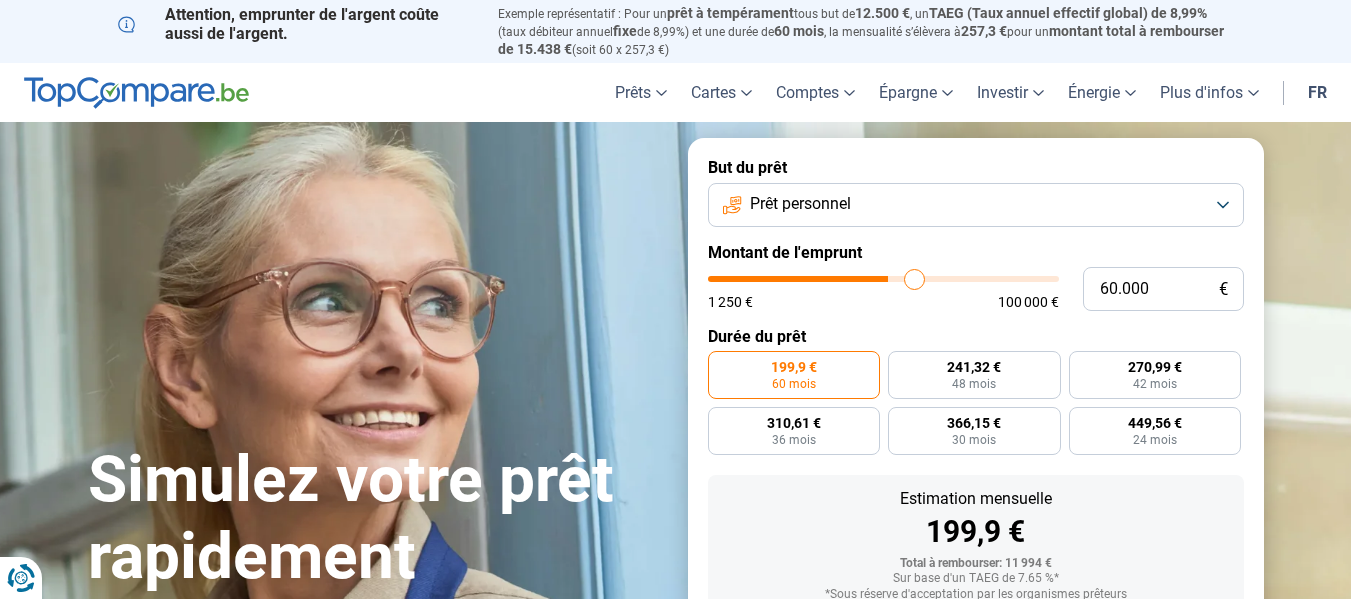type on "65.750" 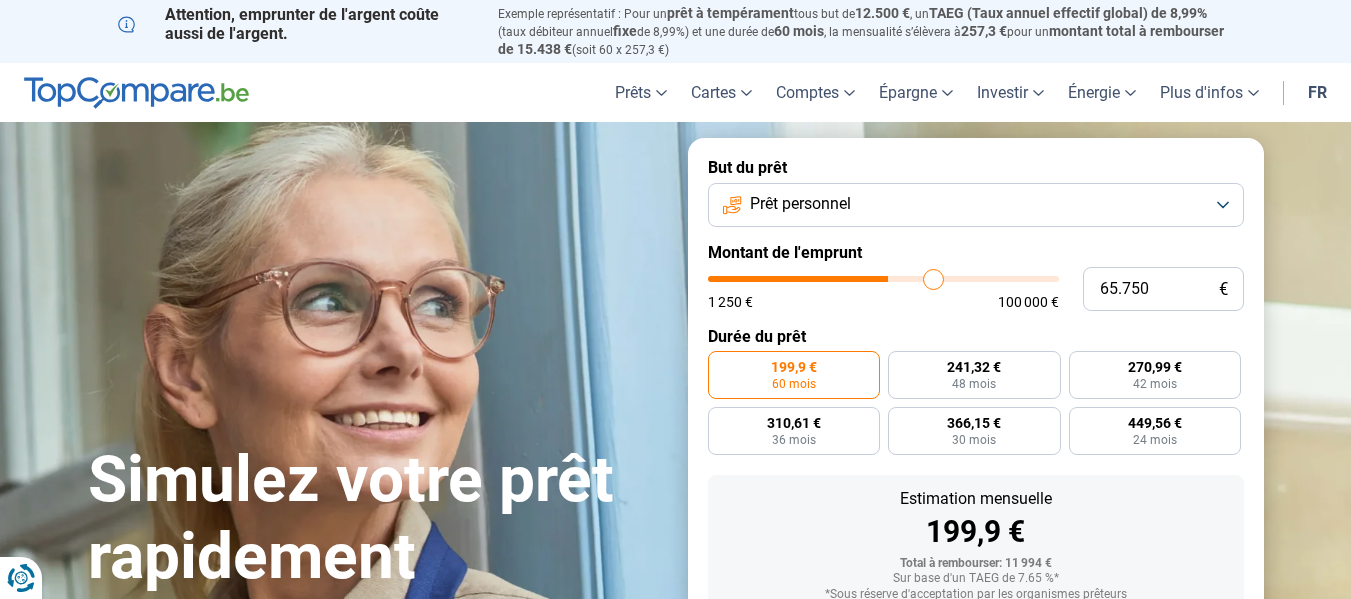 type on "67.750" 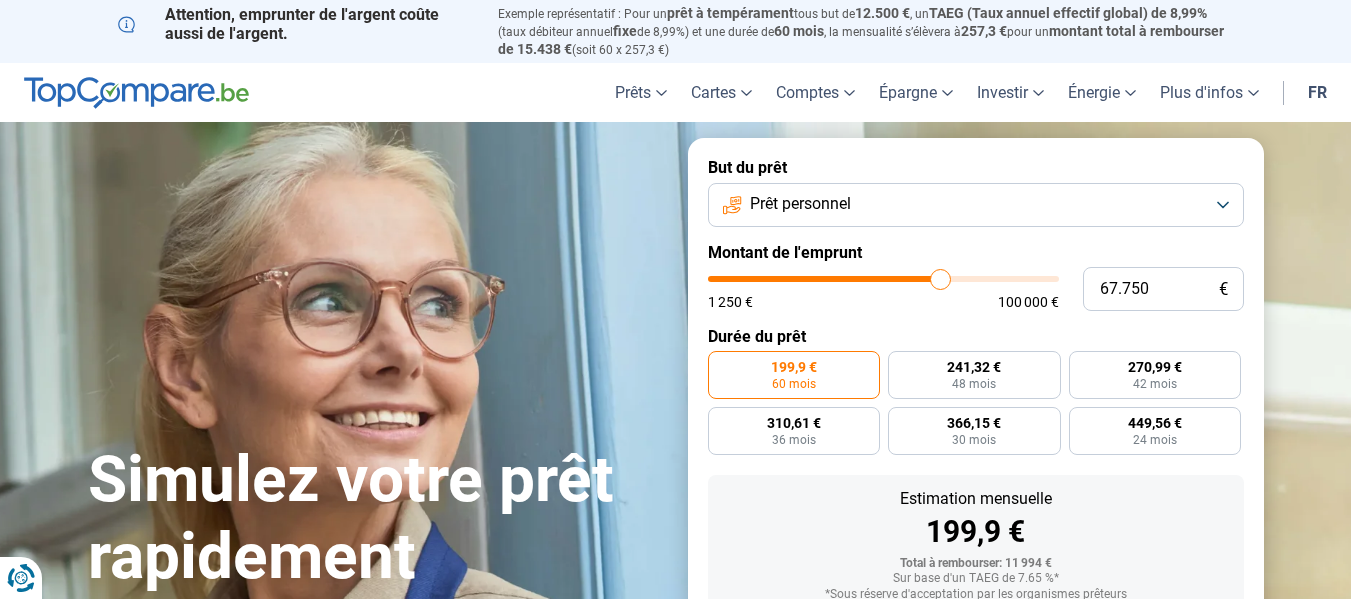 type on "71.250" 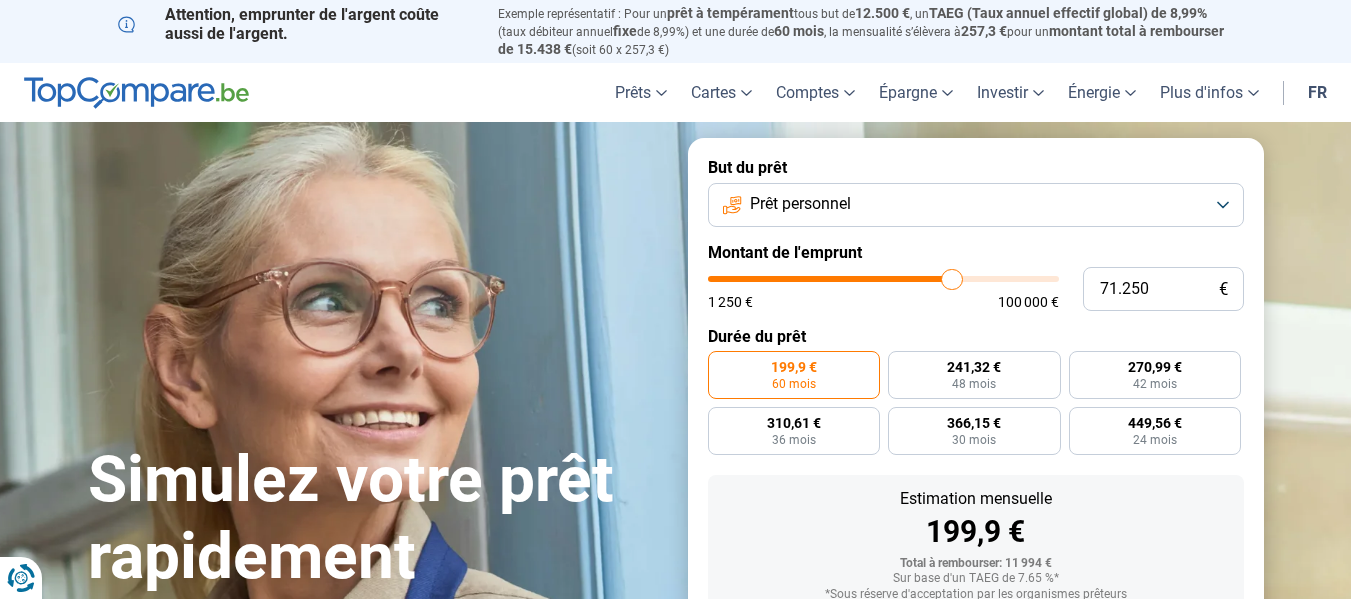type on "72.500" 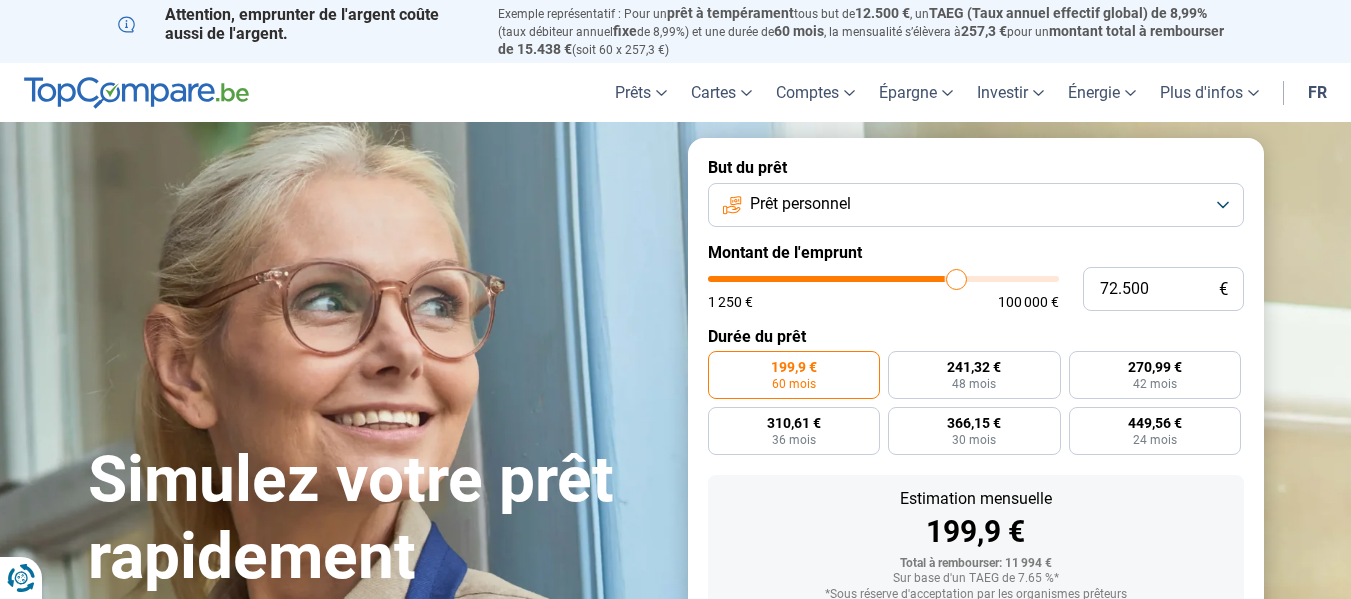 type on "73.750" 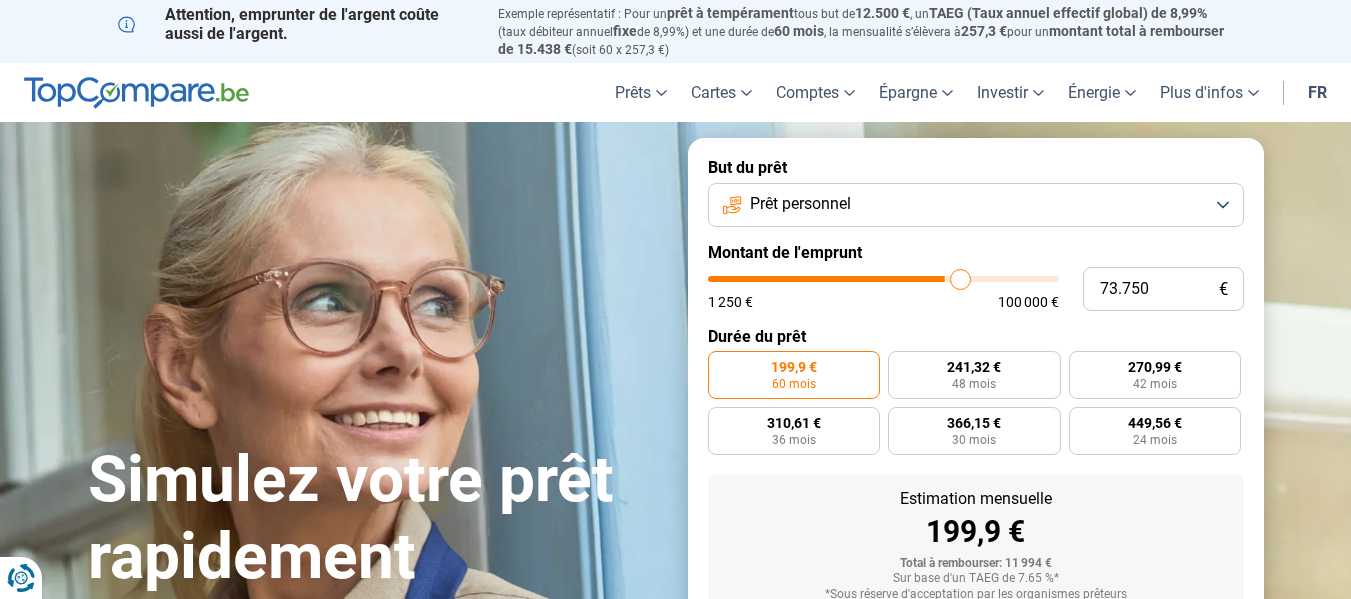 type on "74.000" 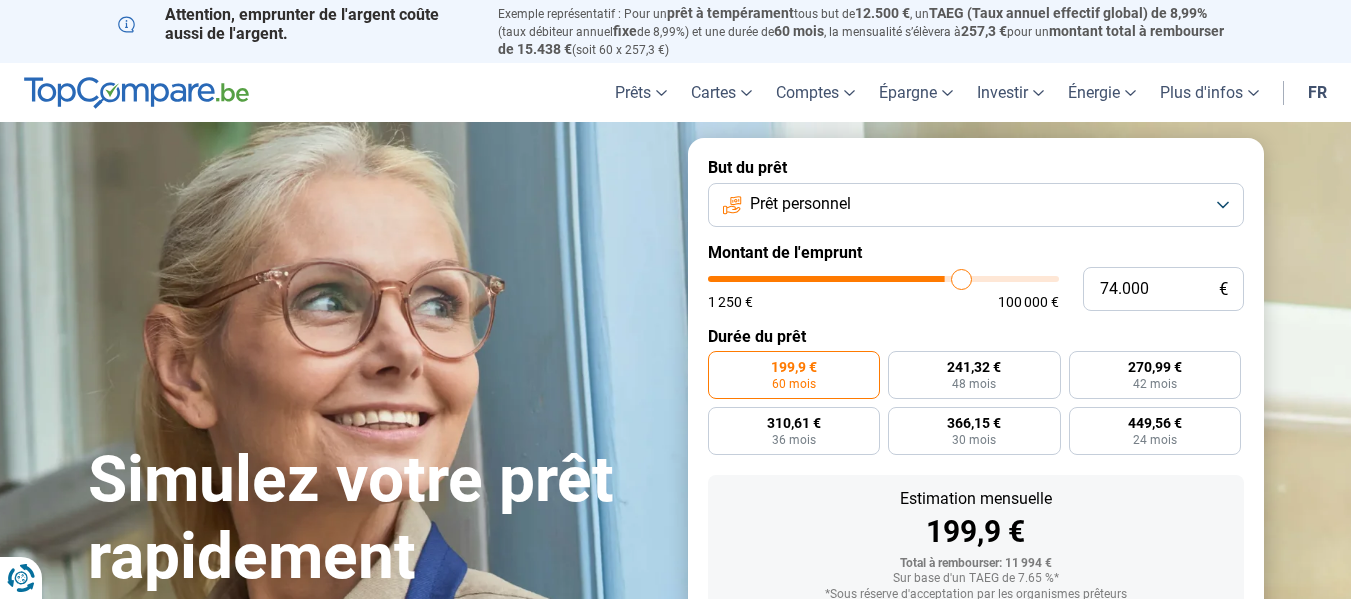 type on "74.750" 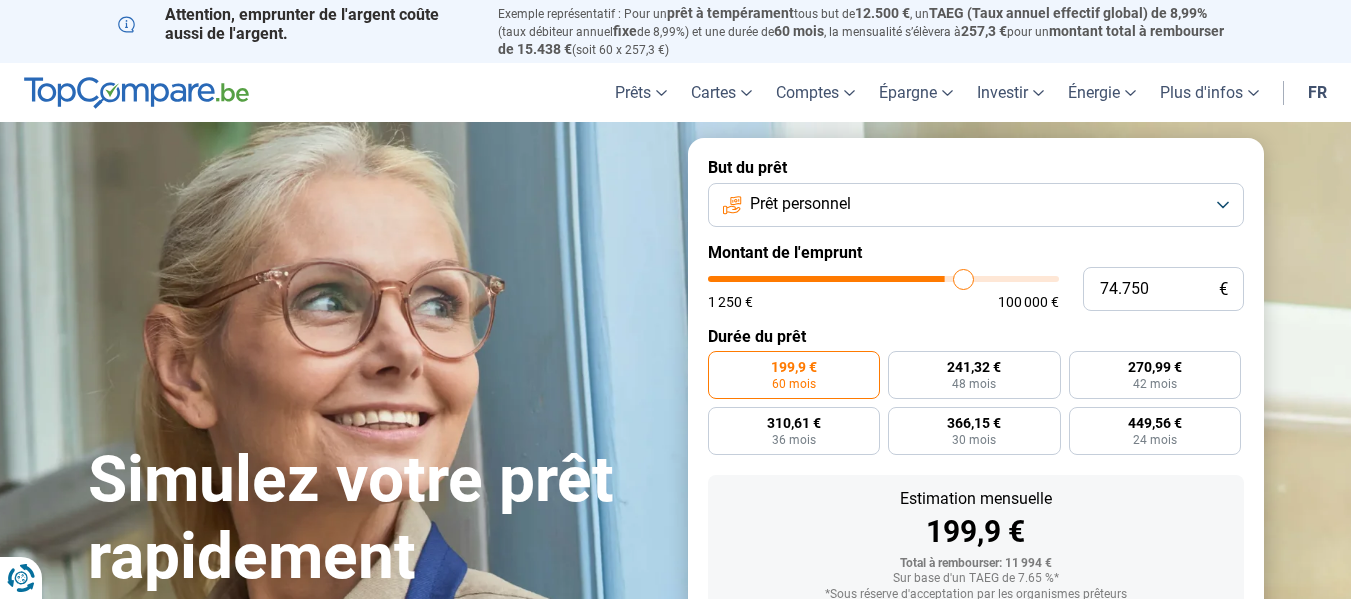 type on "75.000" 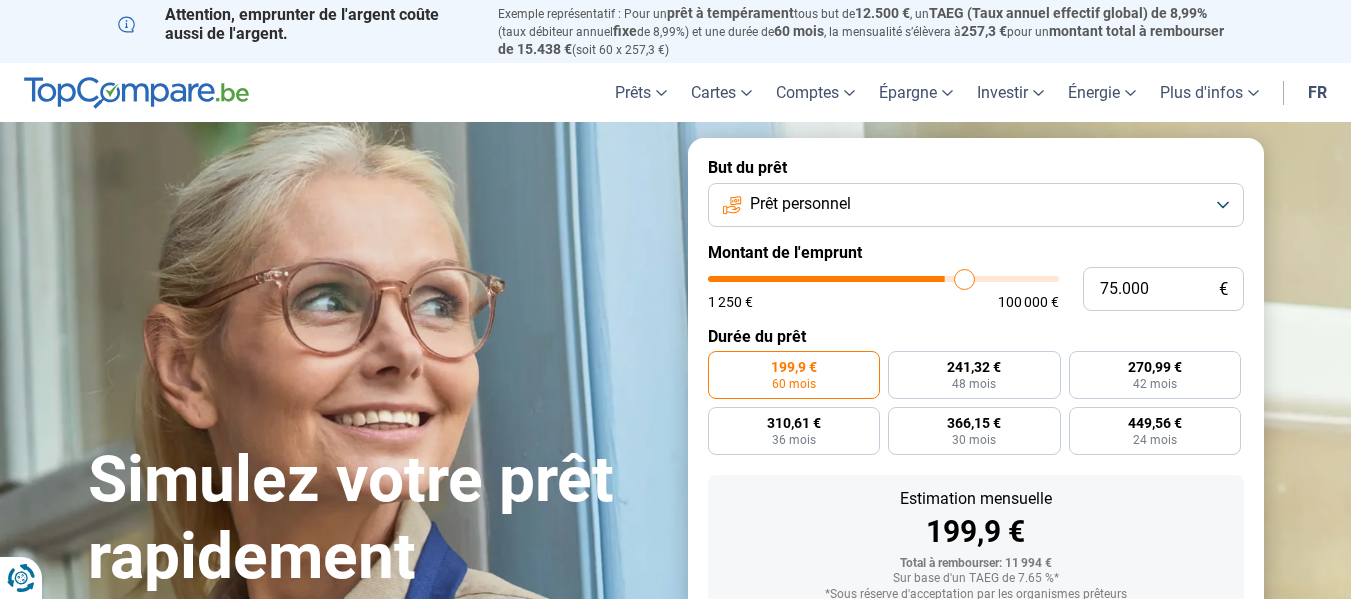type on "75.250" 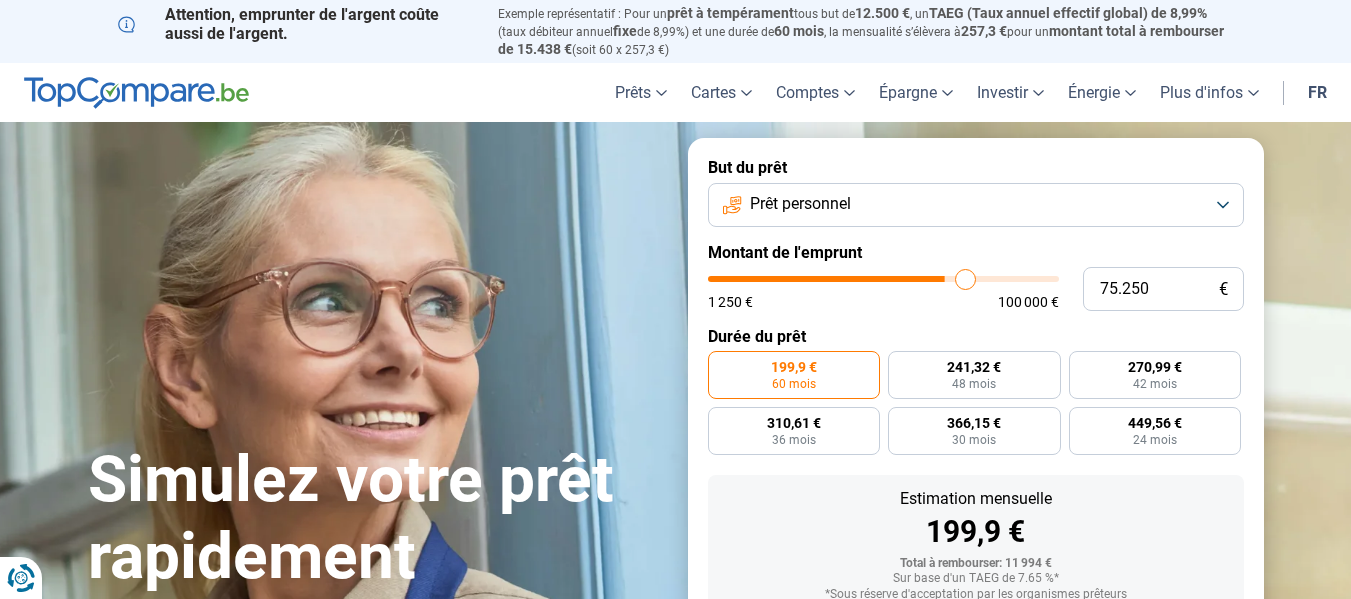 type on "75.500" 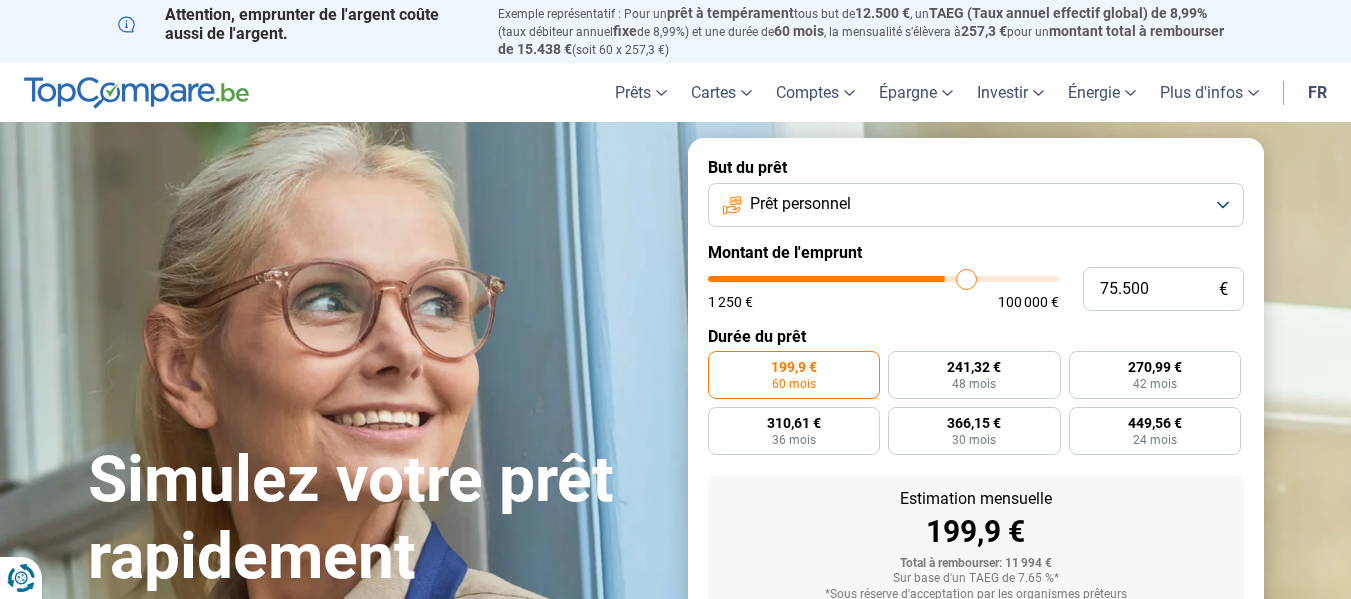 type on "75.750" 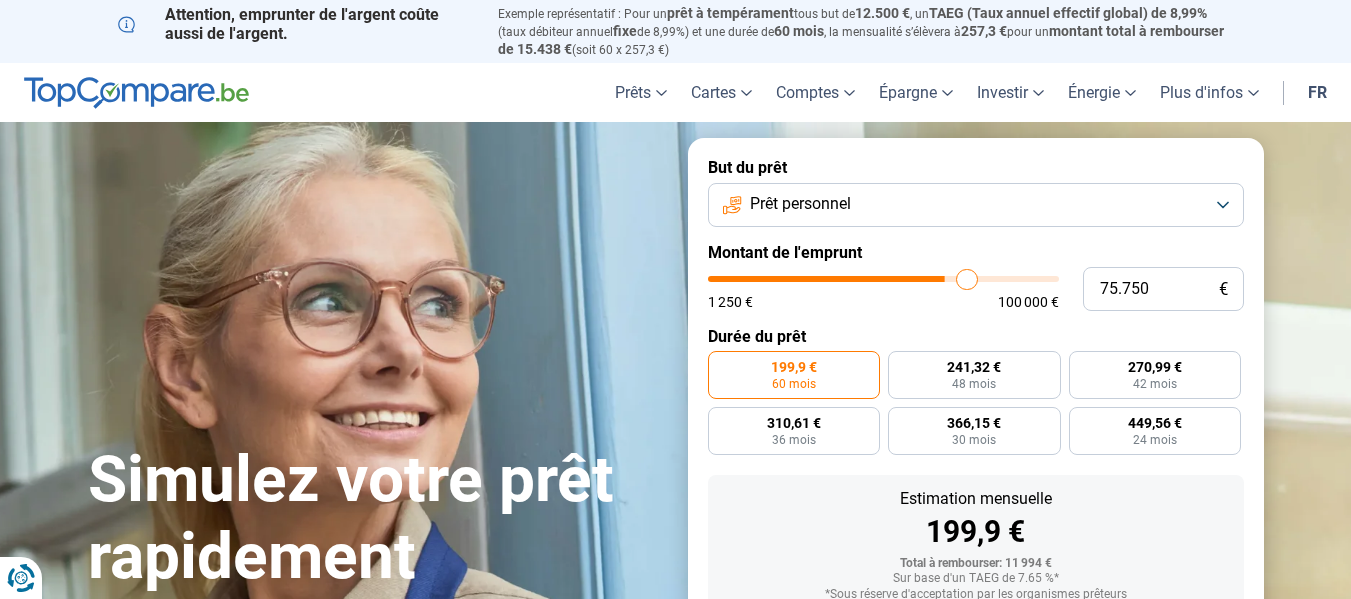 type on "76.250" 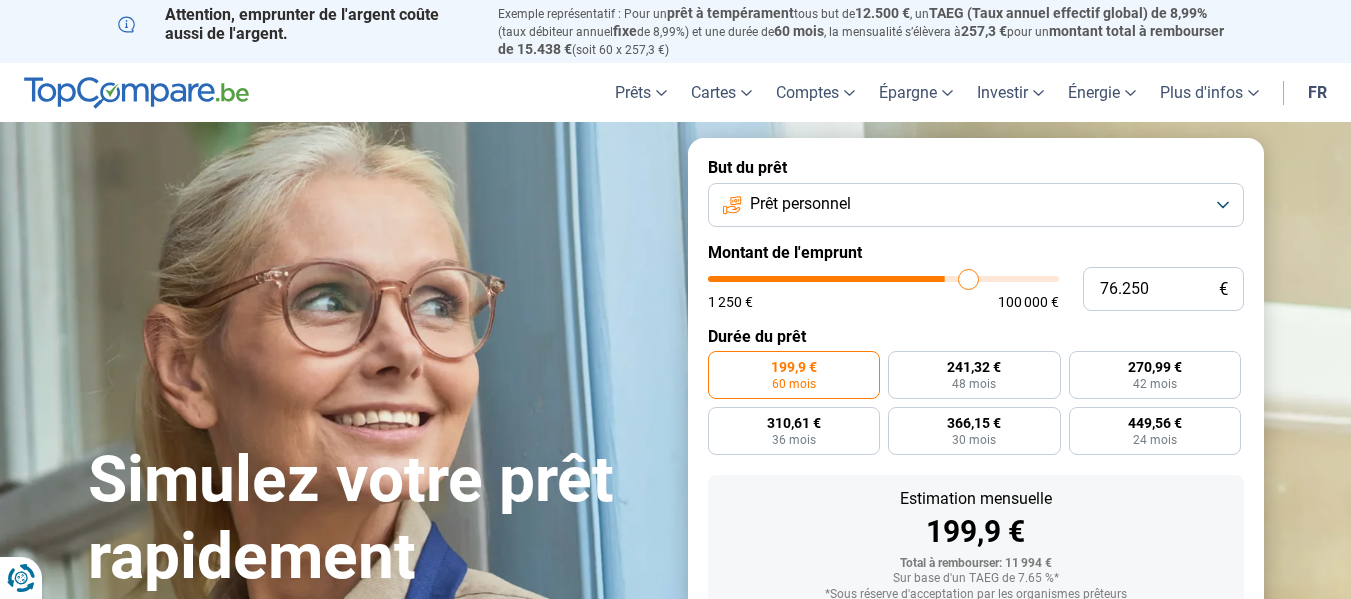 type on "76.500" 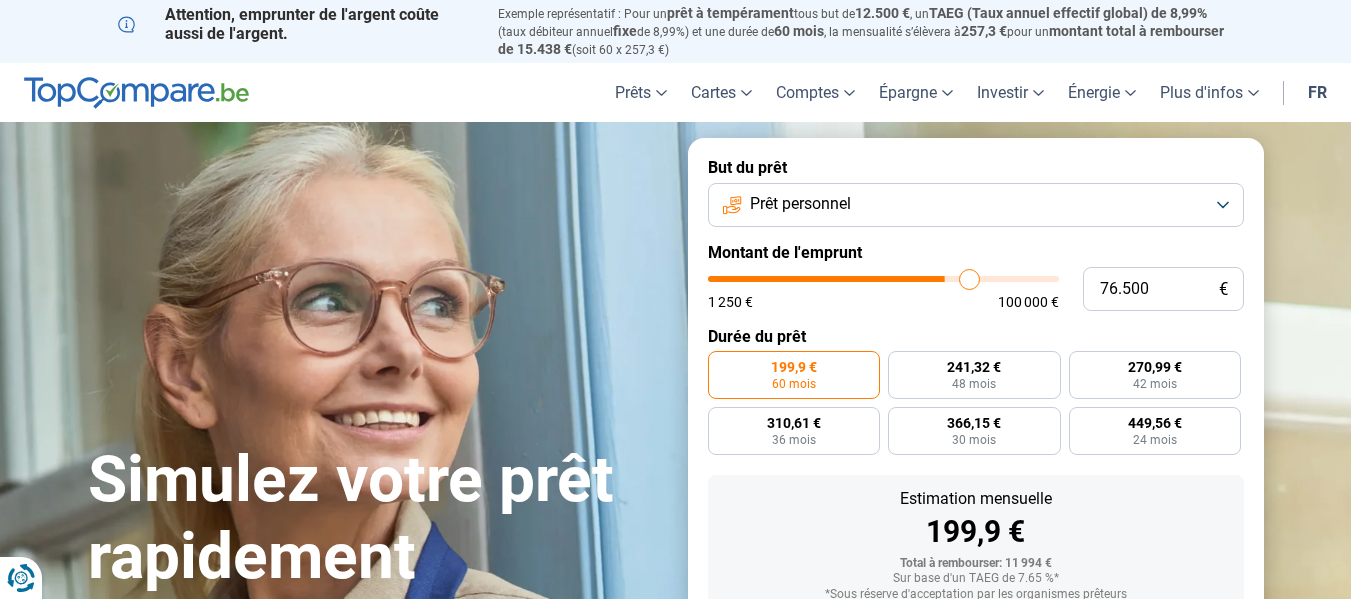 type on "76.750" 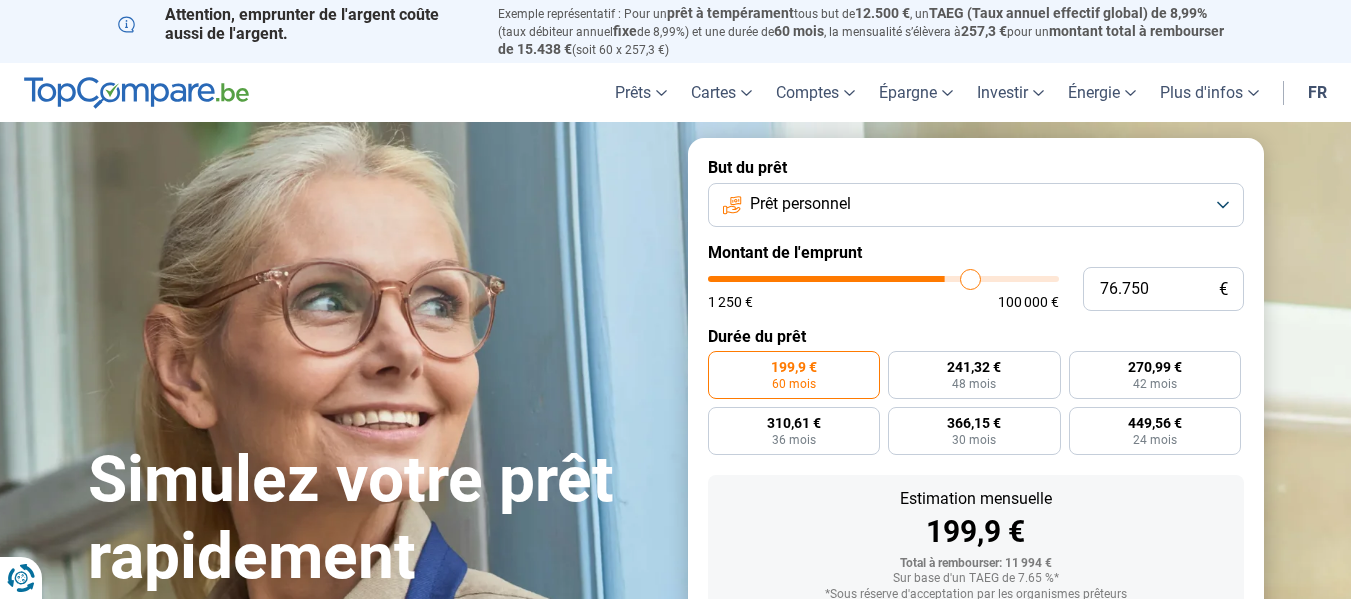 type on "77.000" 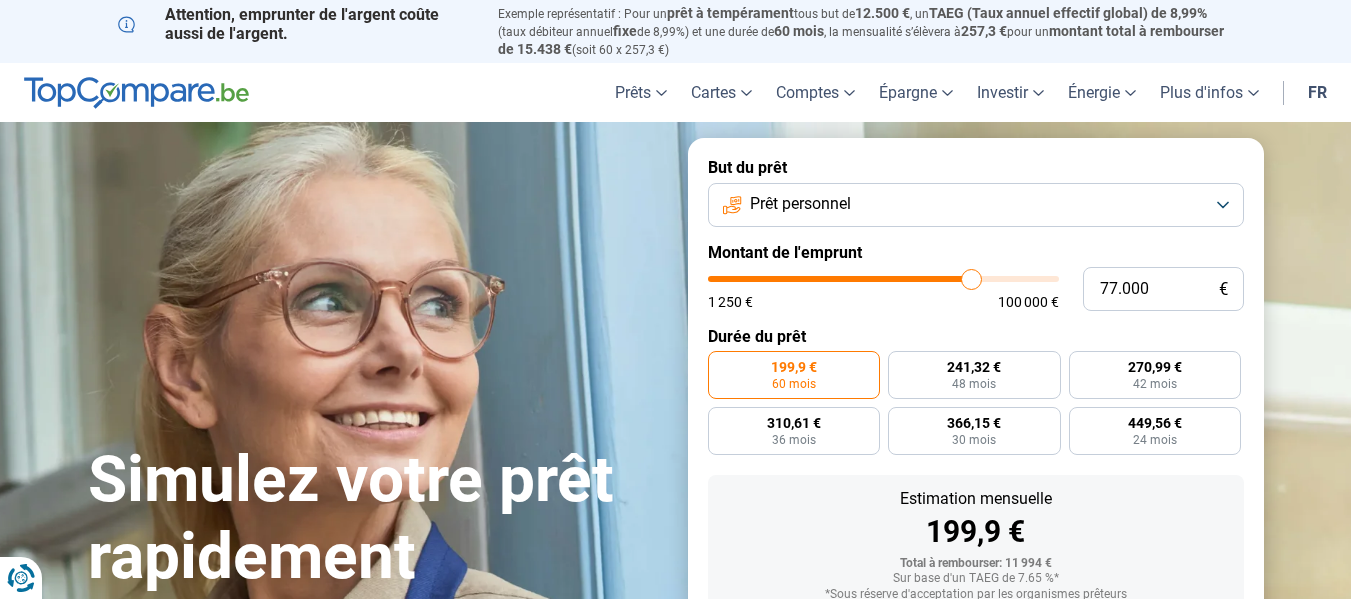 type on "77.250" 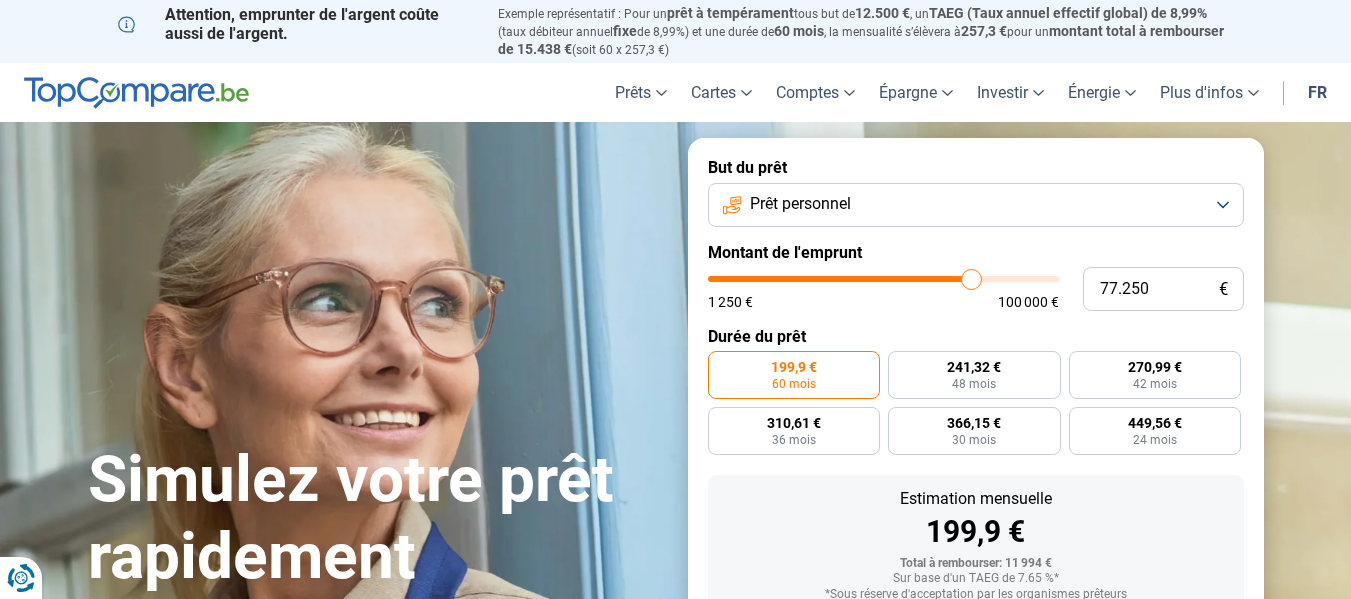 type on "77250" 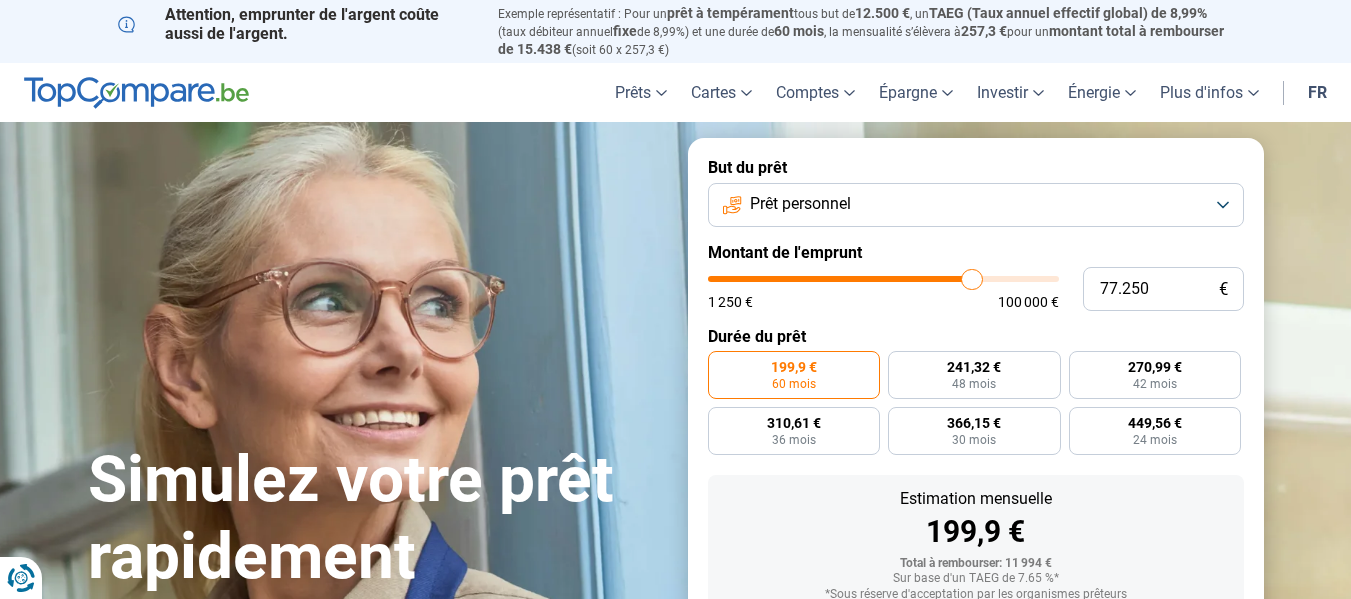 type on "77.750" 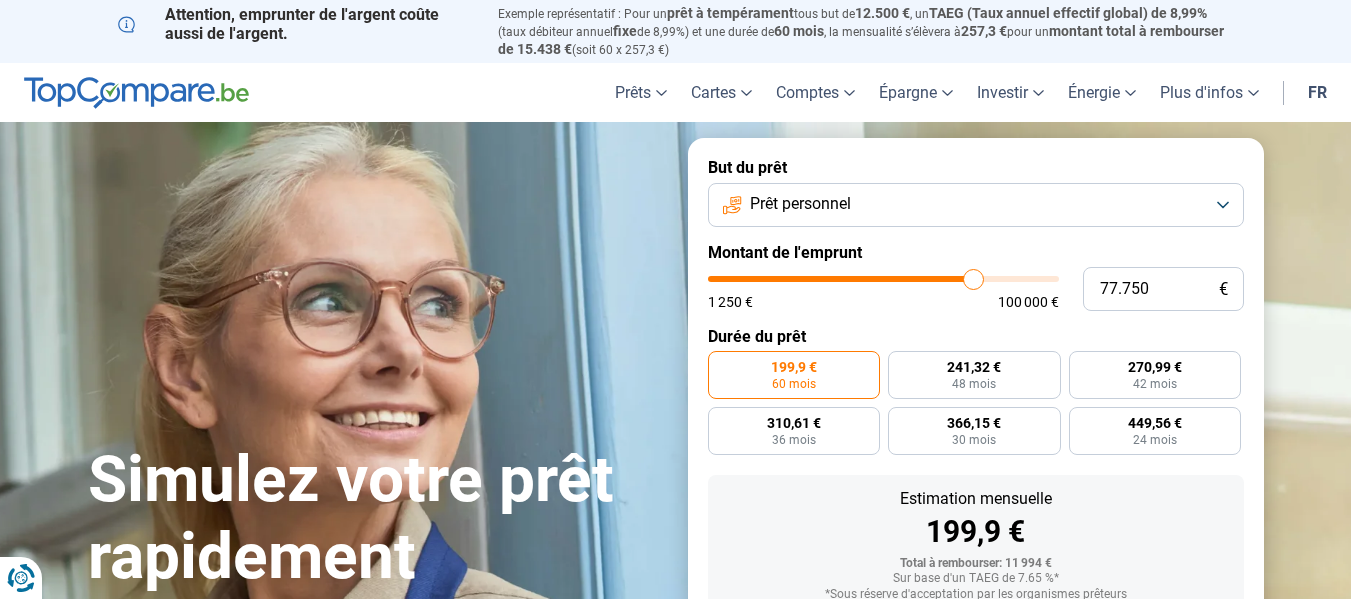 type on "78.000" 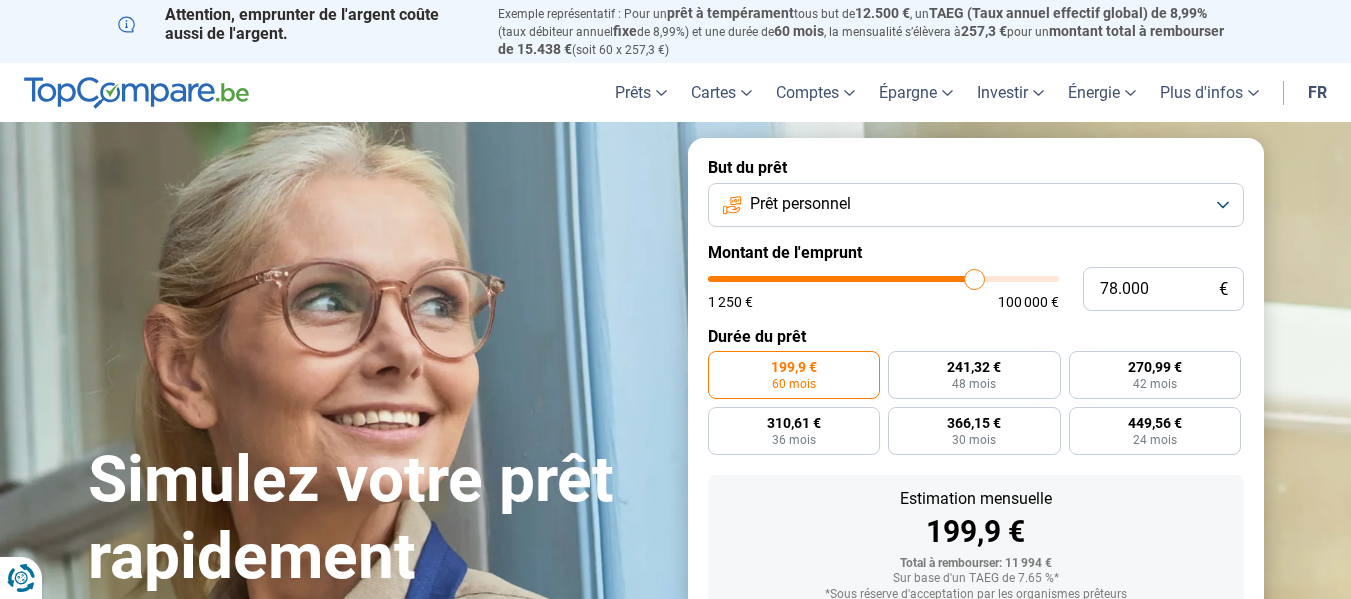 type on "78.250" 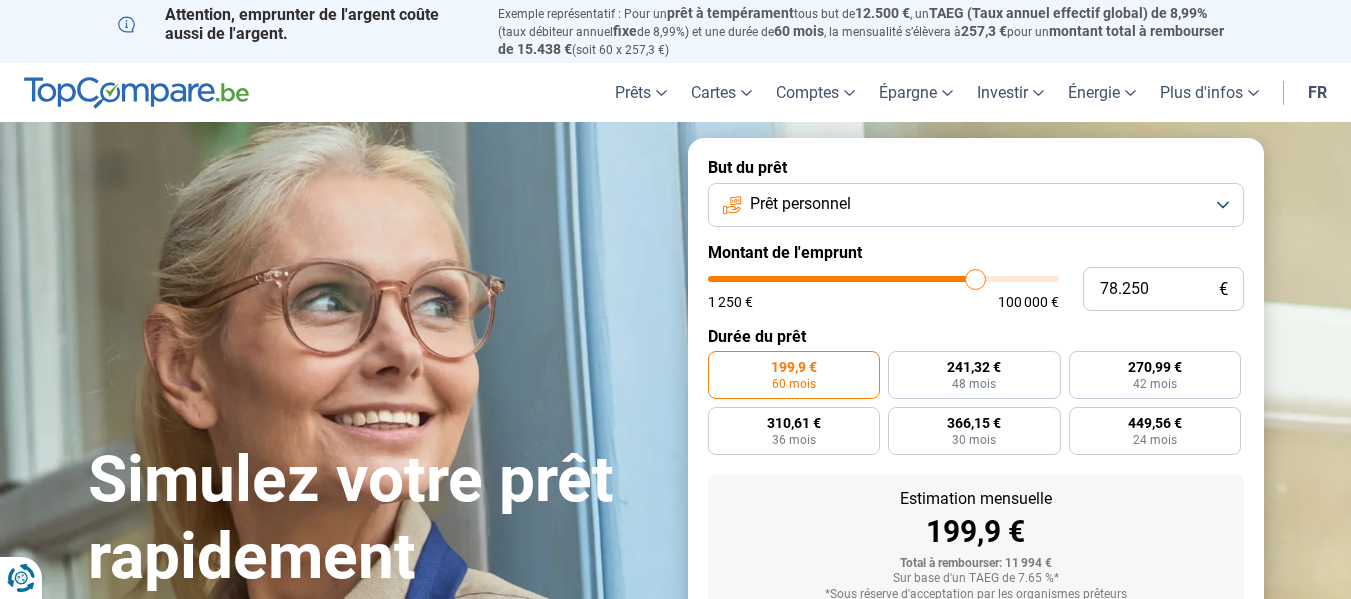 type on "78.500" 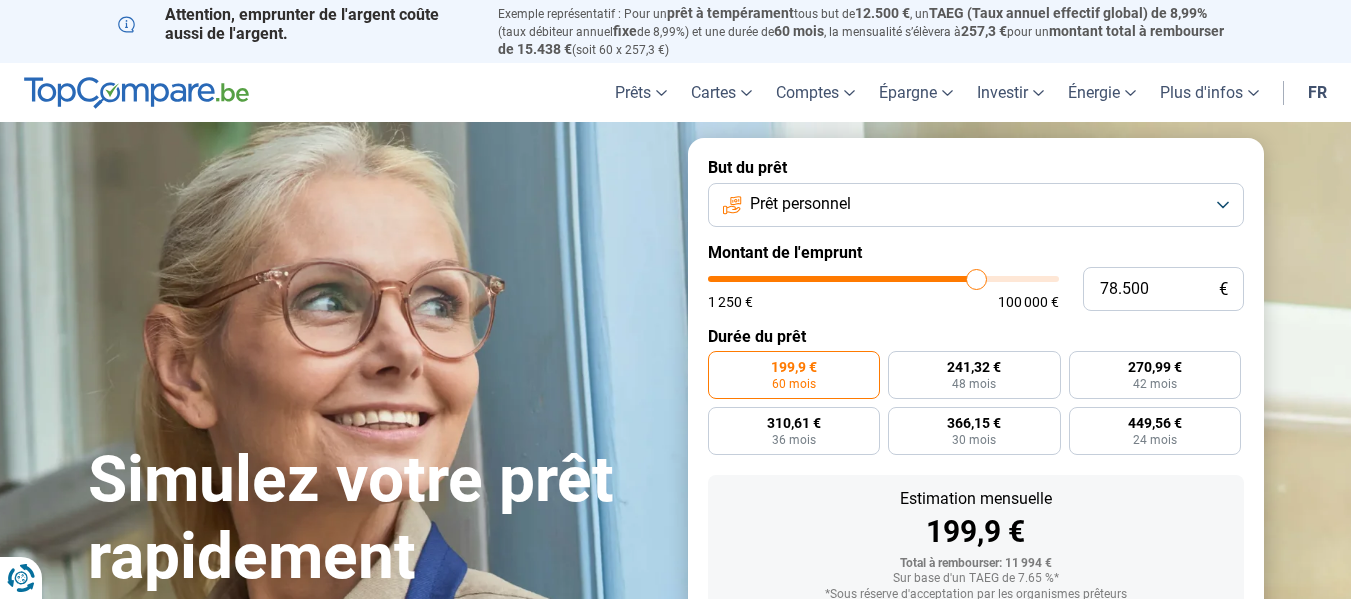 type on "78.750" 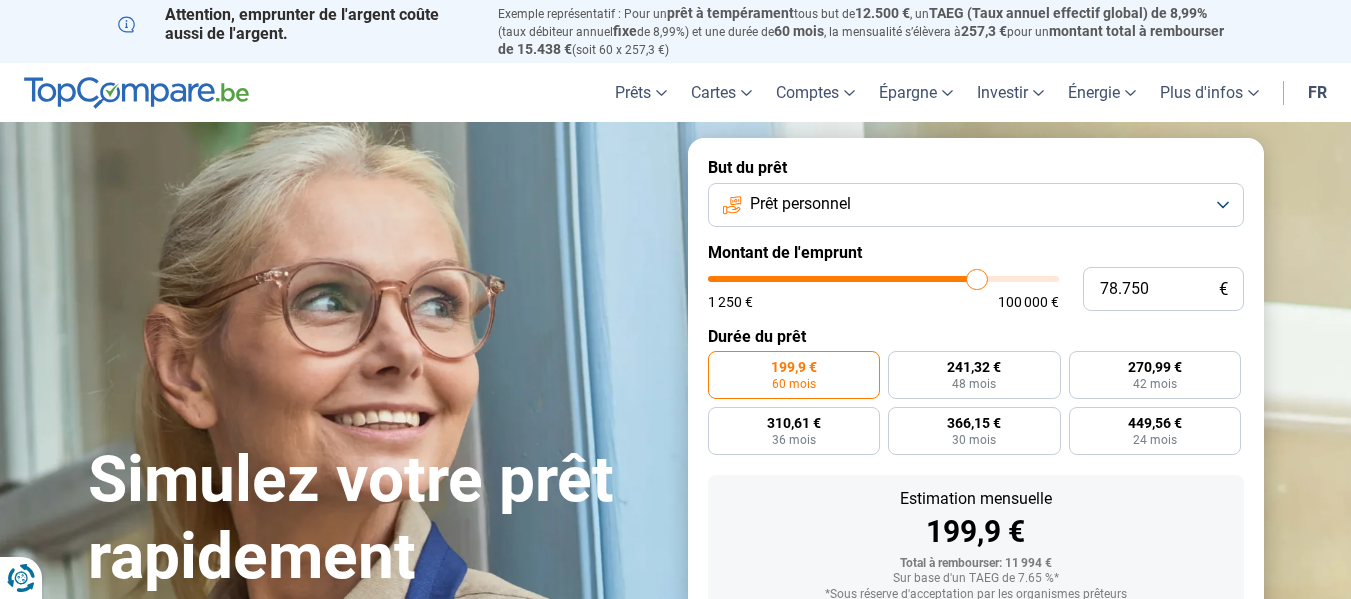 type on "79.250" 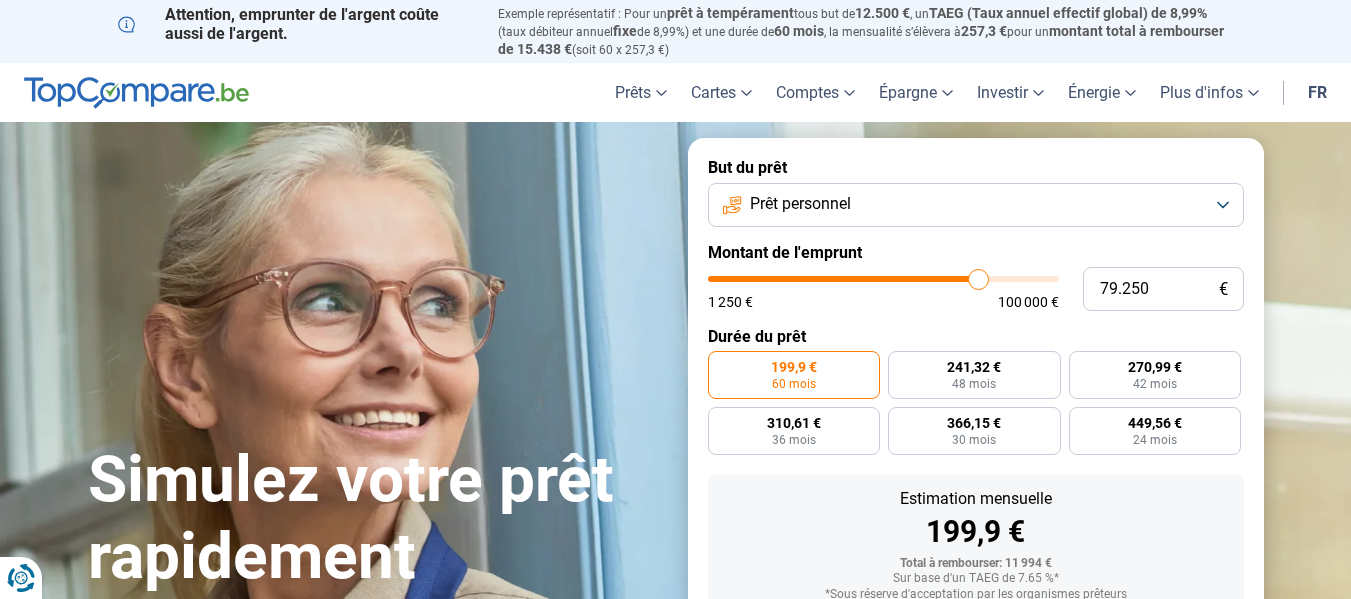 type on "79.750" 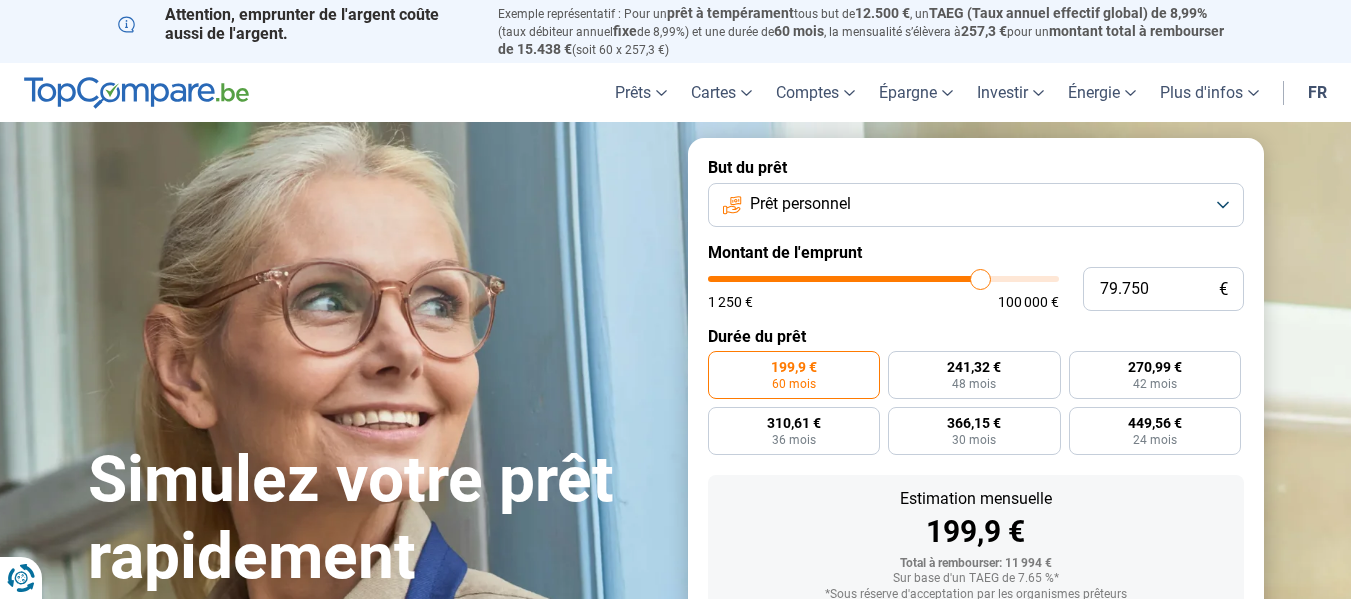 type on "80.000" 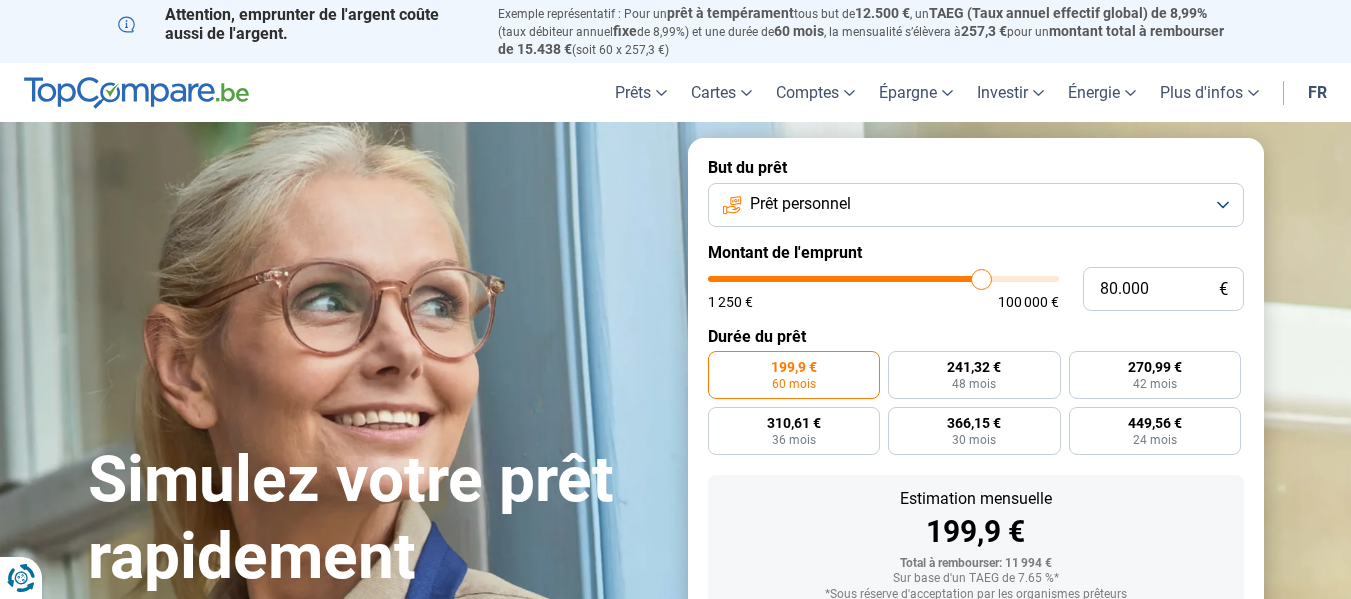 type on "80.250" 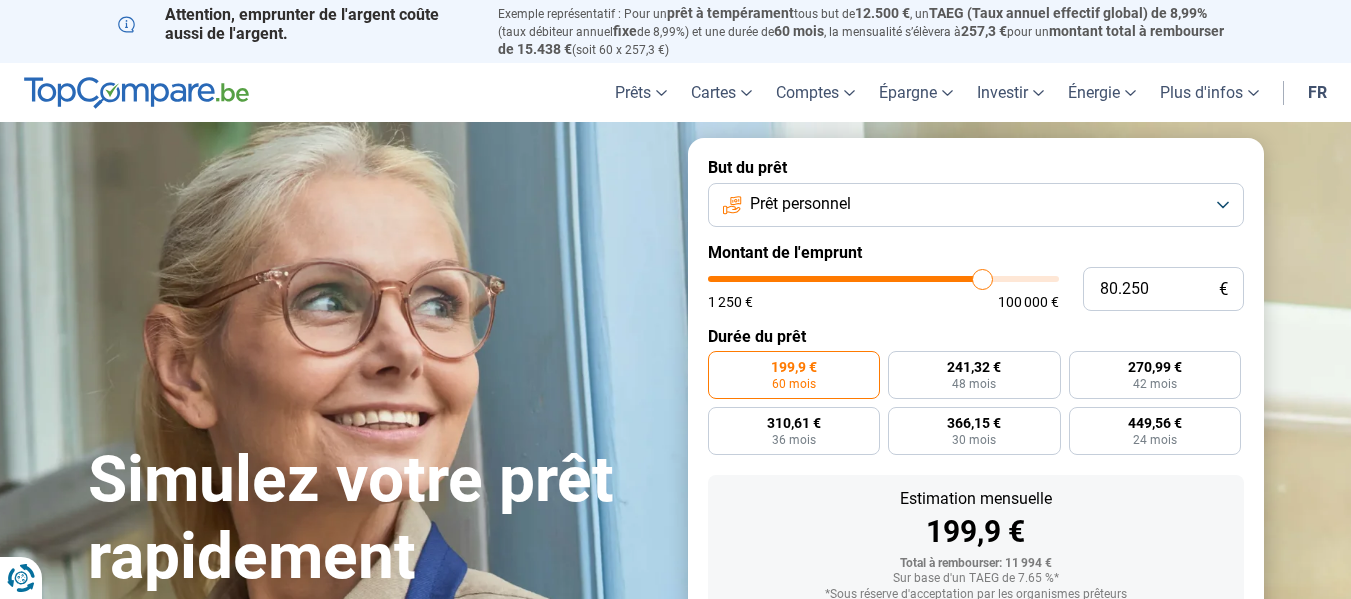 type on "80.750" 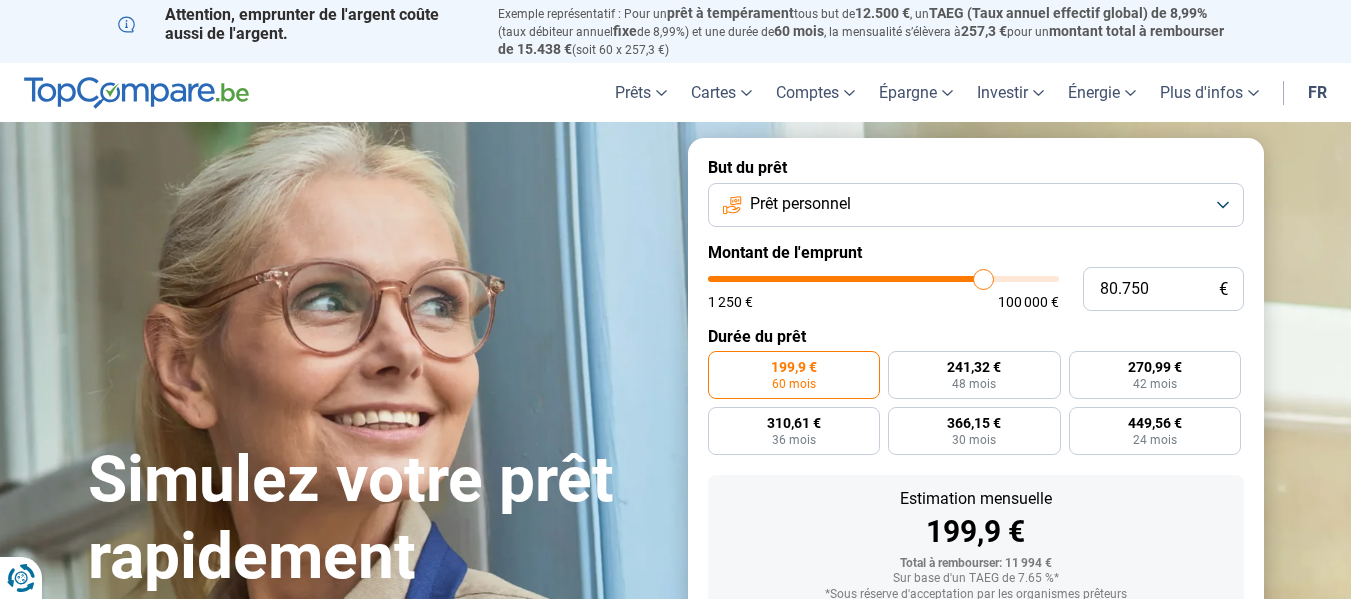 type on "81.000" 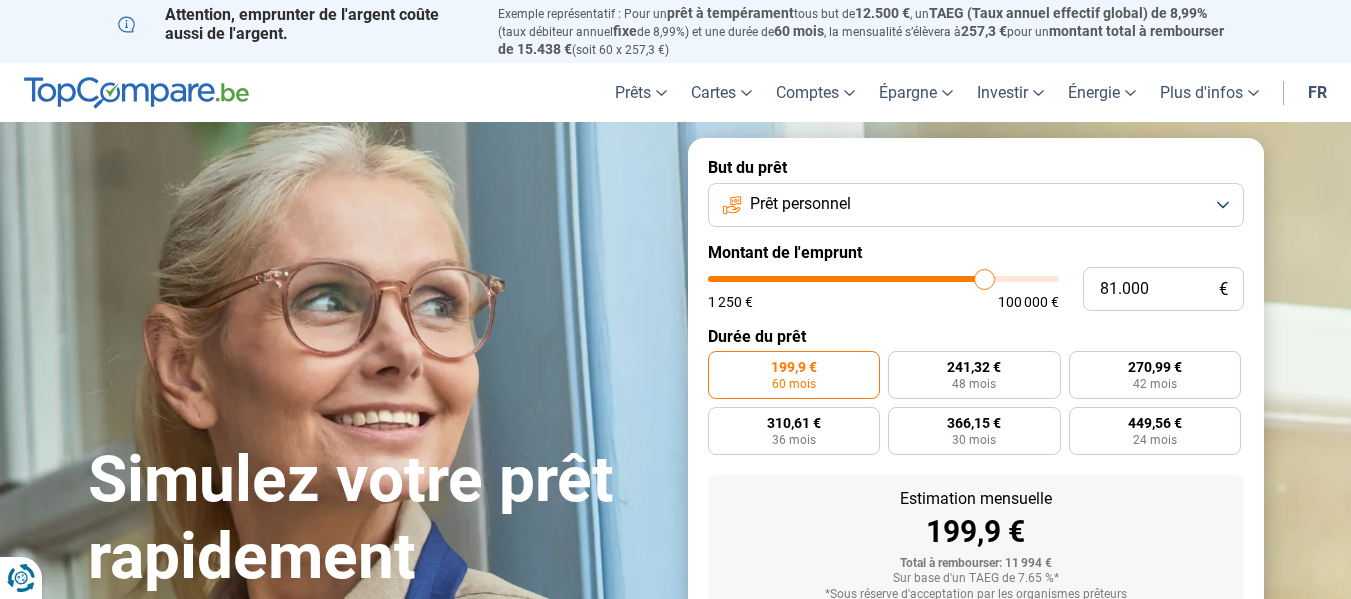 type on "81.250" 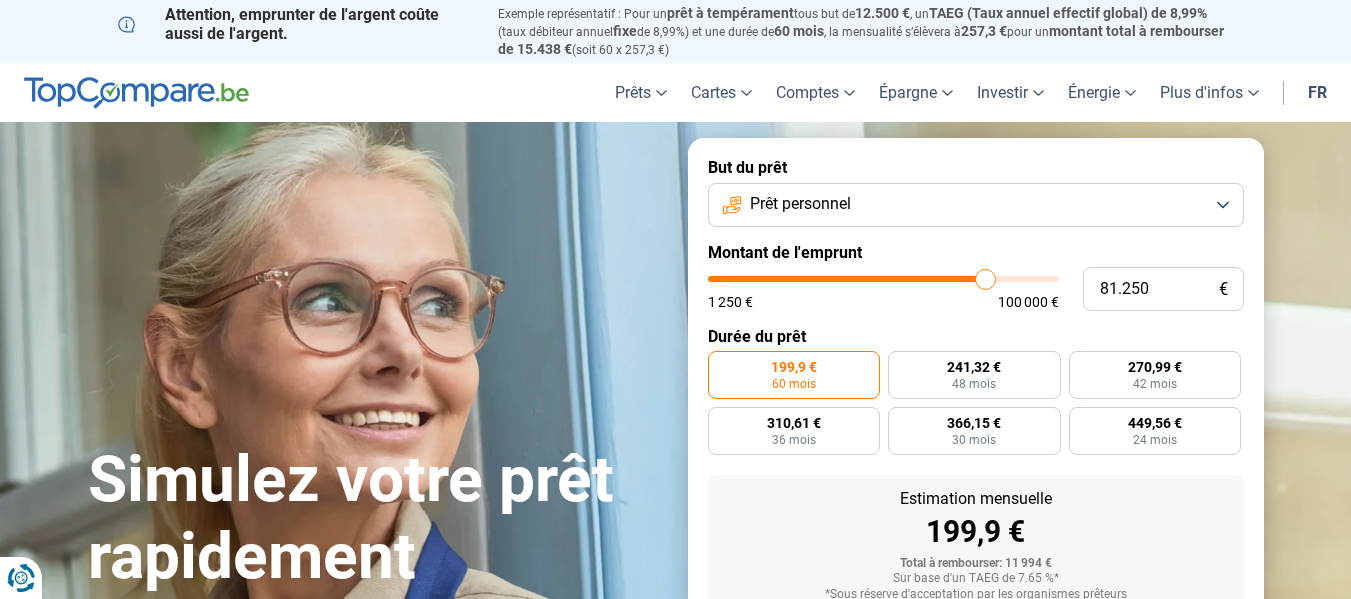 type on "81.500" 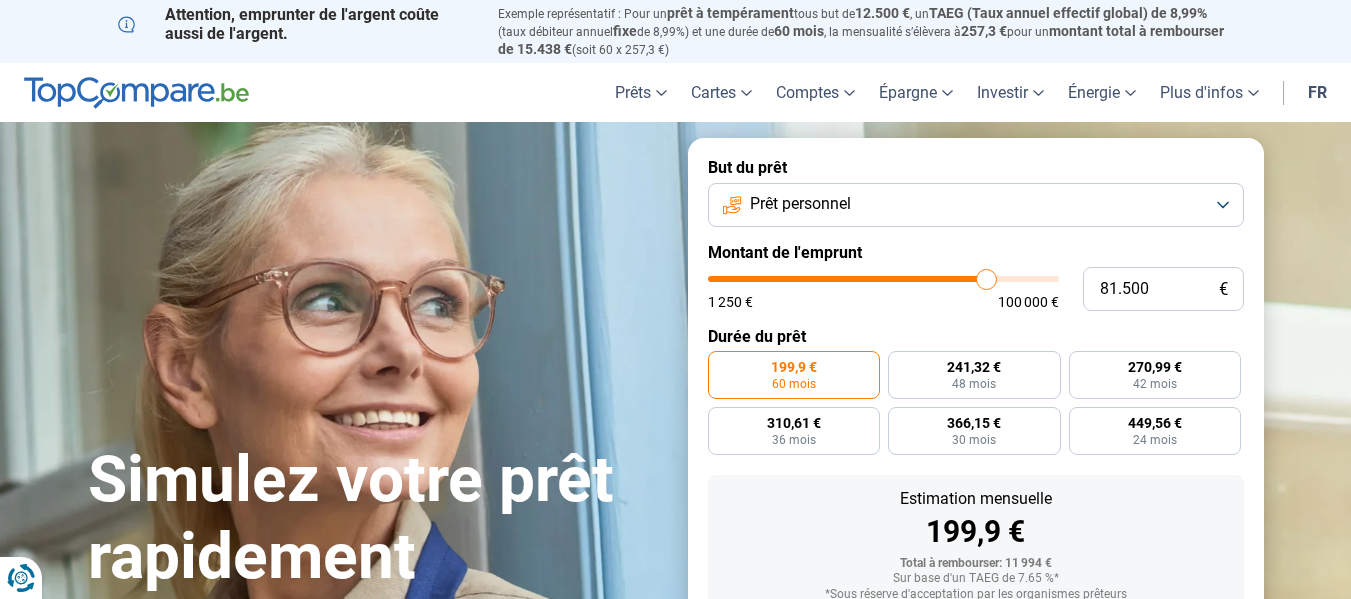 type on "81.750" 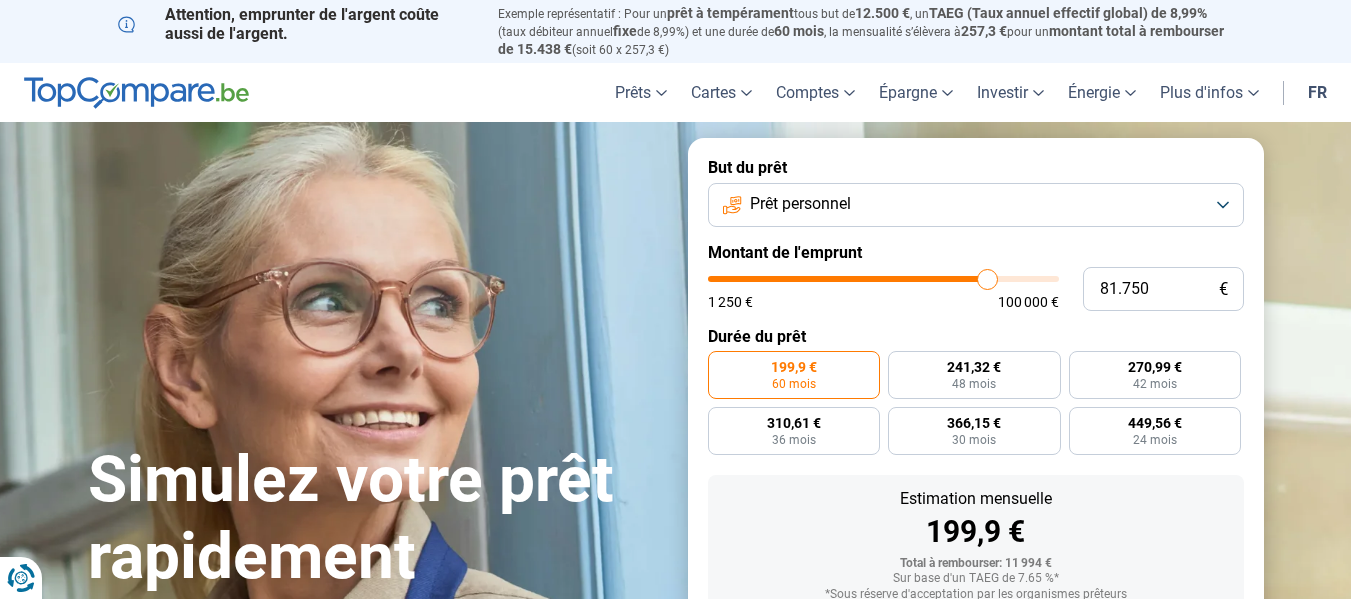 type on "82.250" 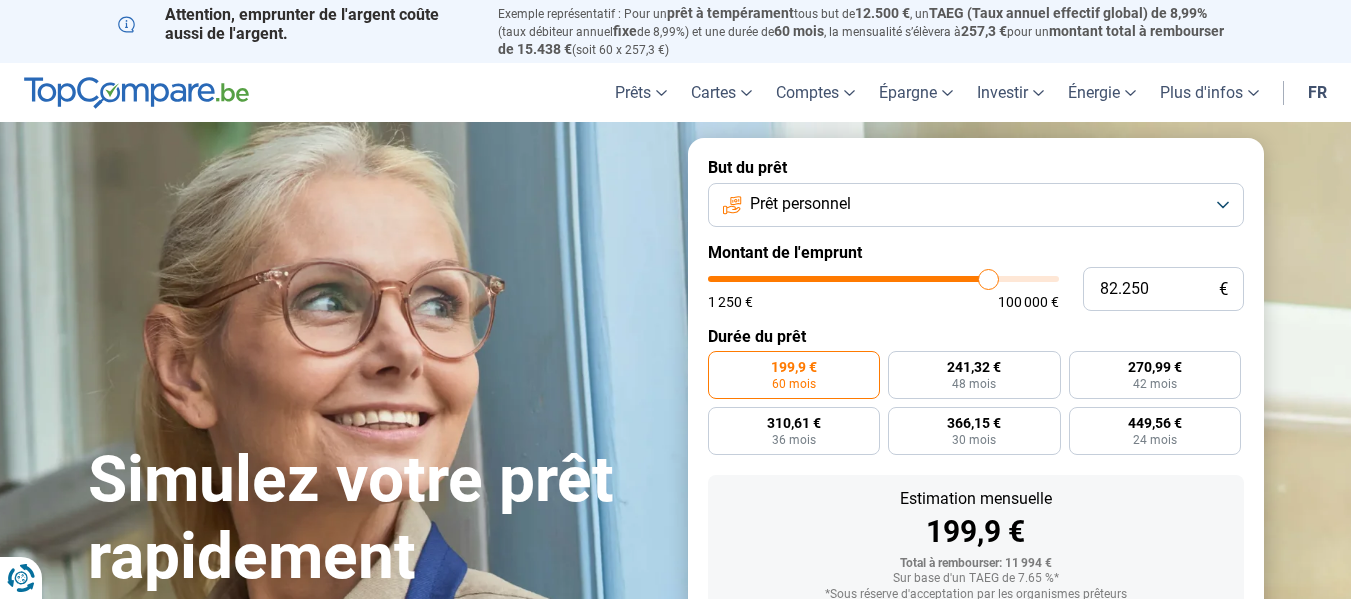 type on "82.500" 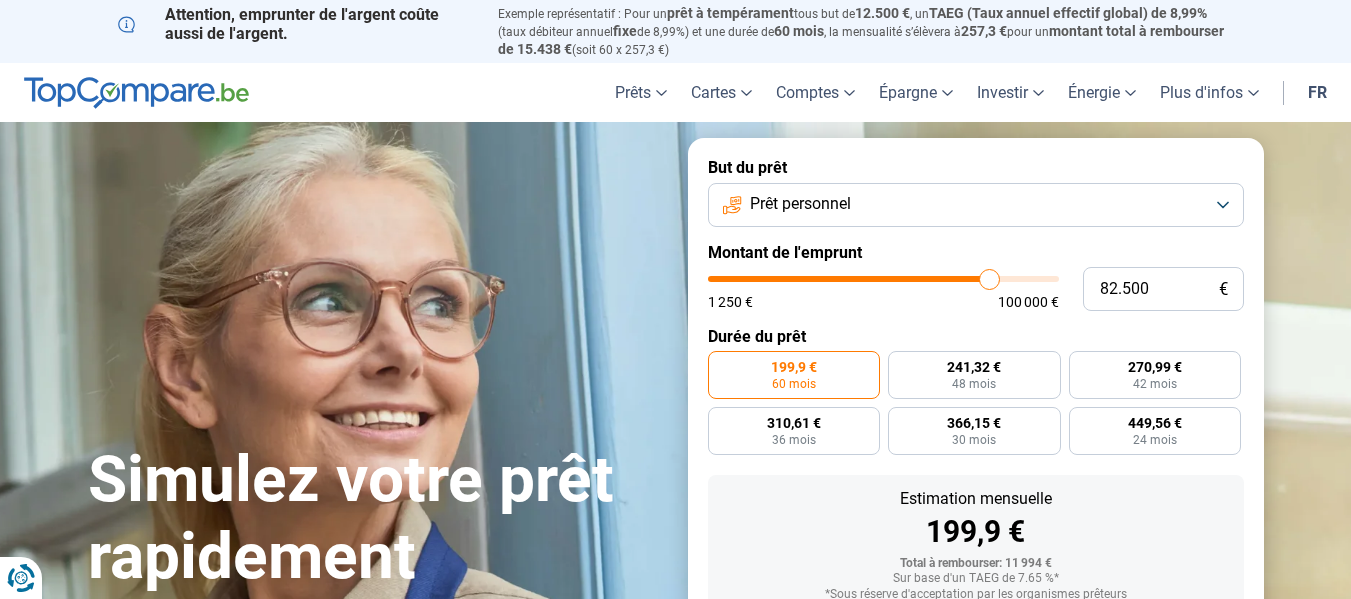 type on "82.750" 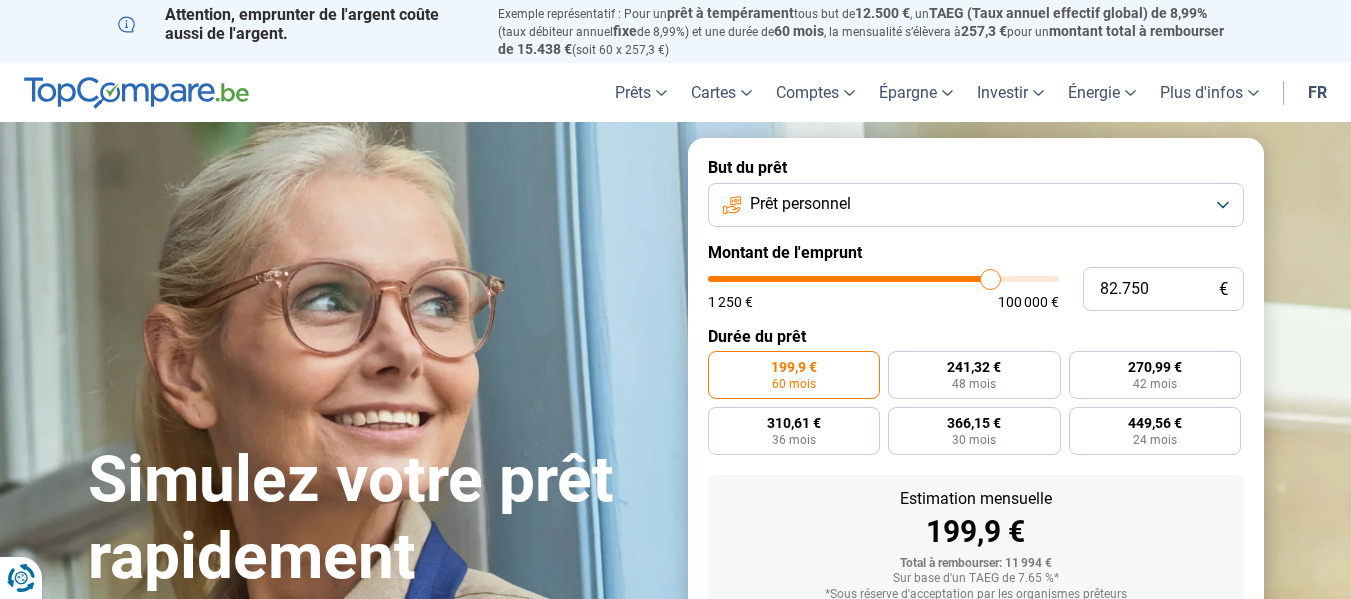 type on "83.000" 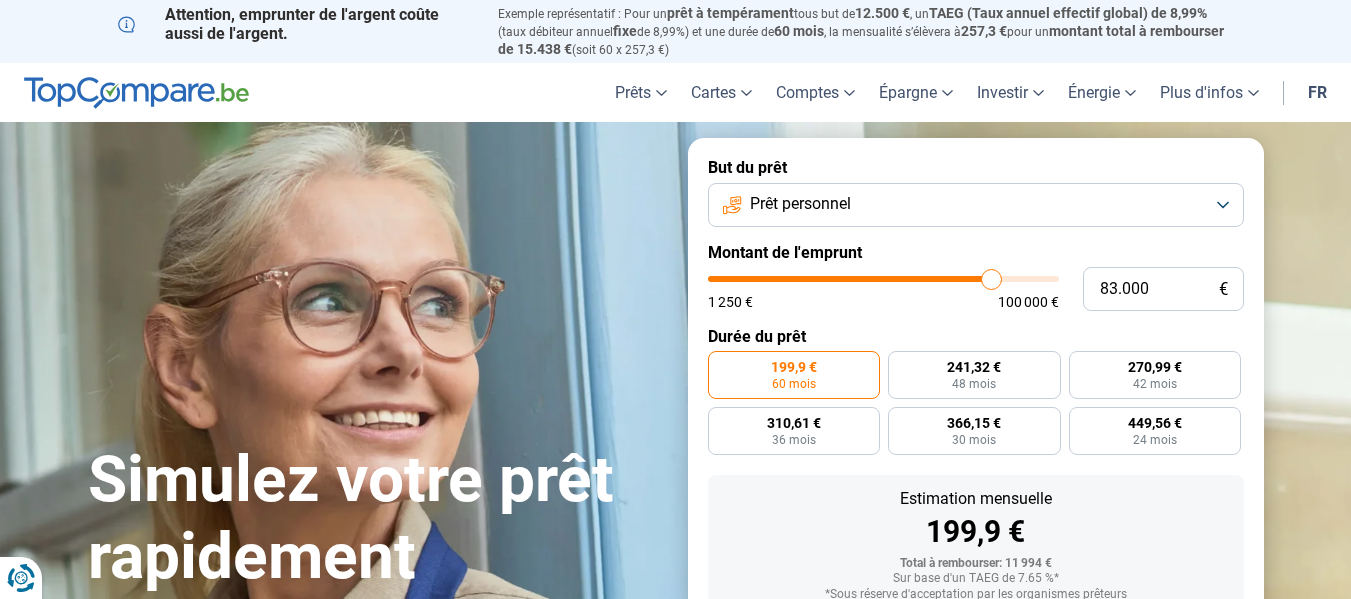type on "83.250" 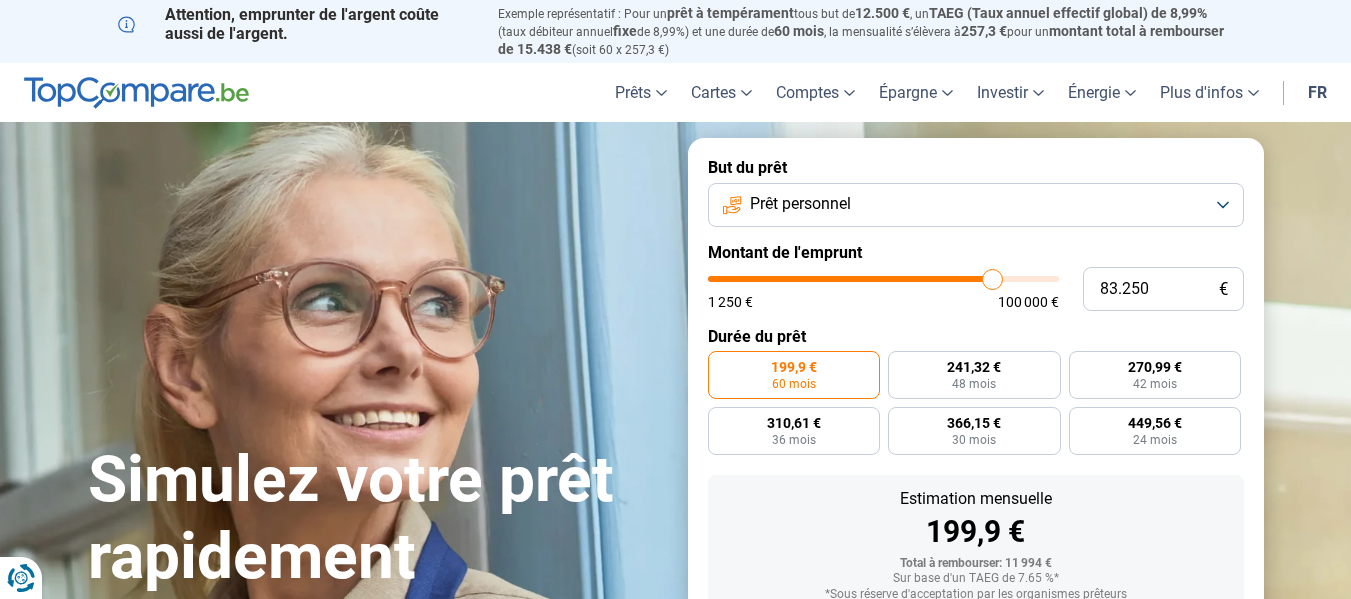 type on "83.750" 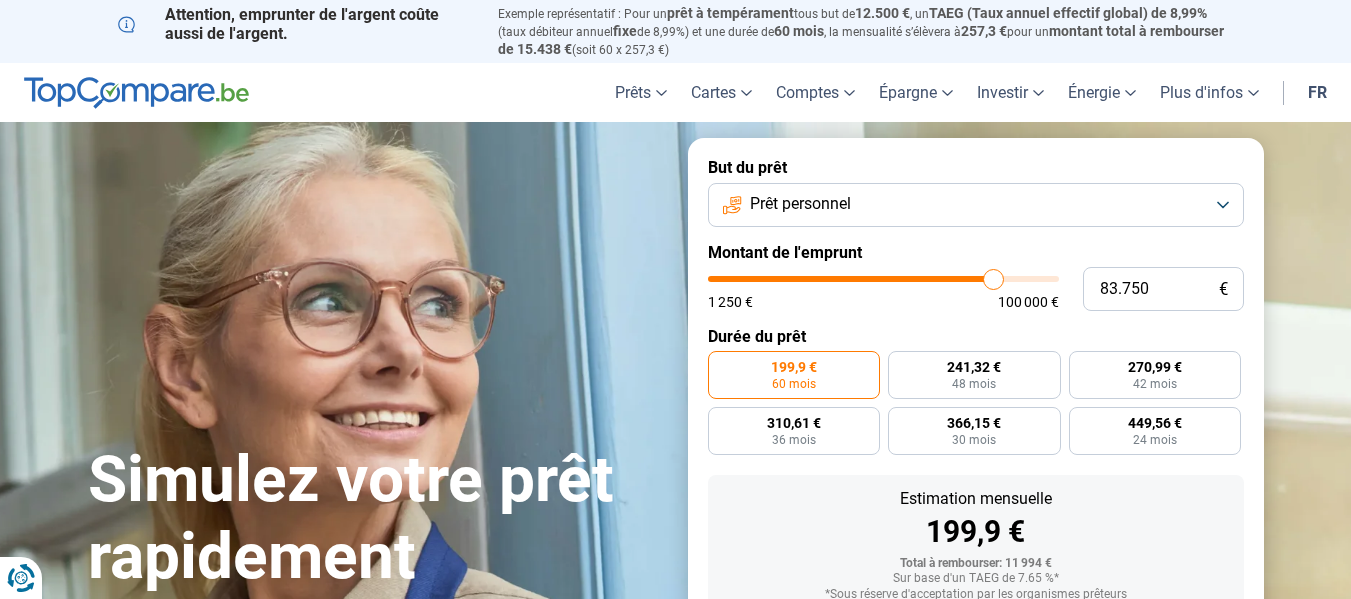 type on "84.000" 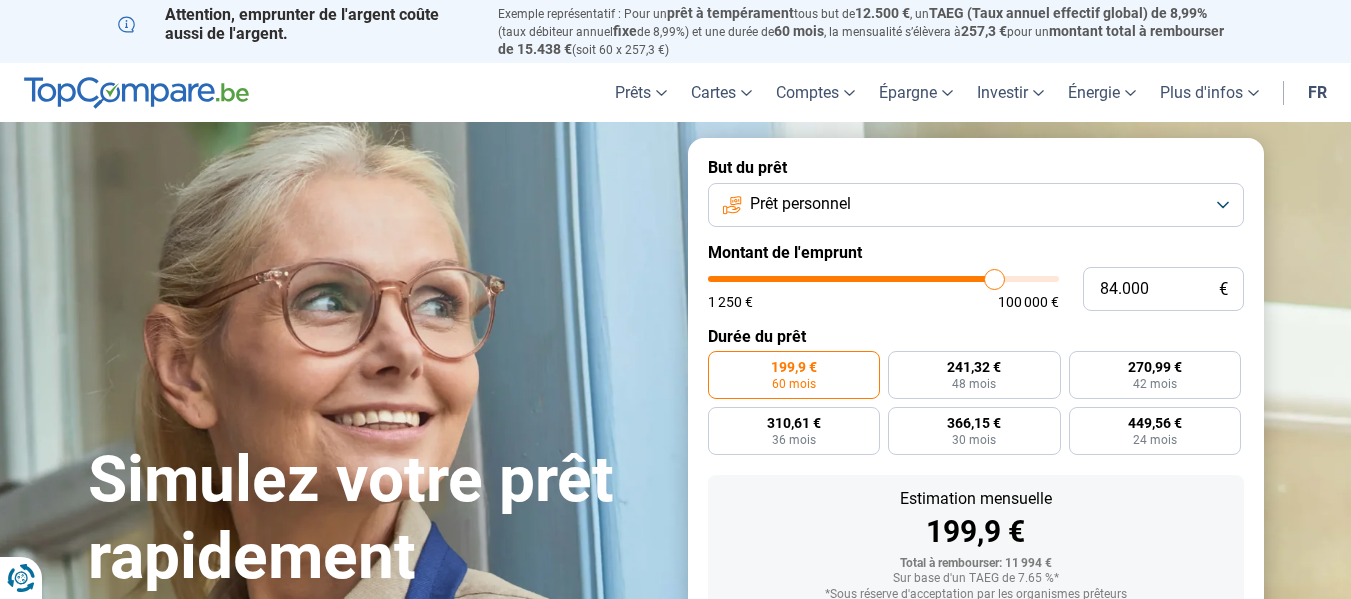 type on "84.250" 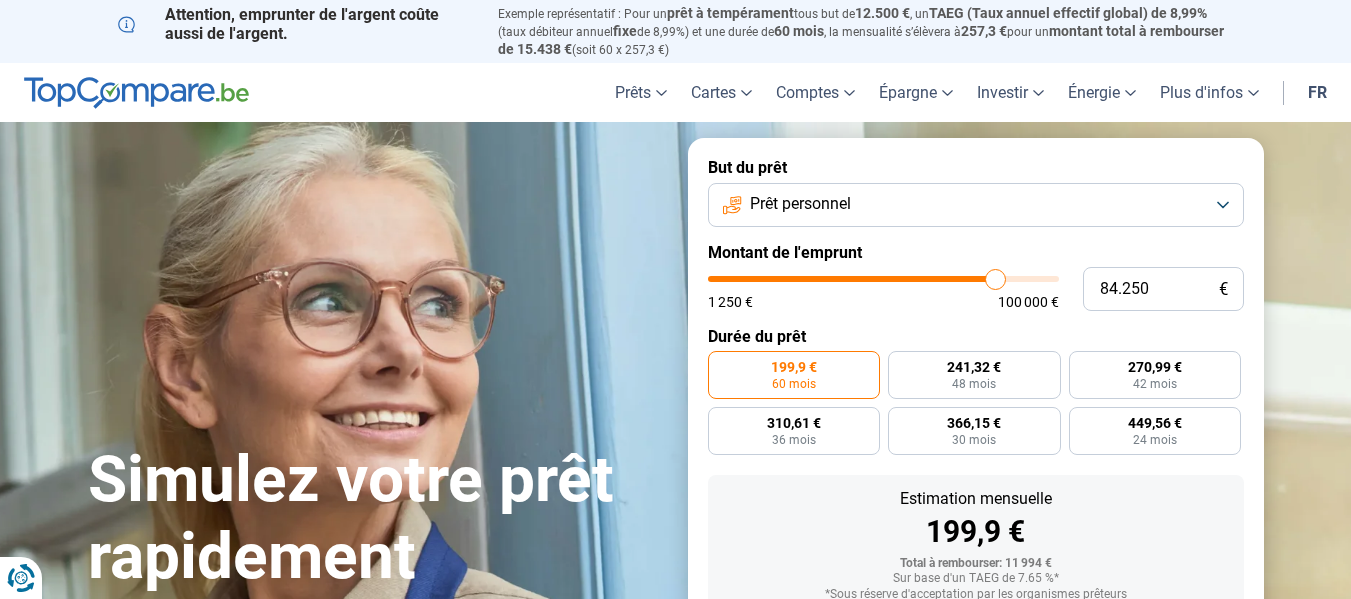 type on "84.500" 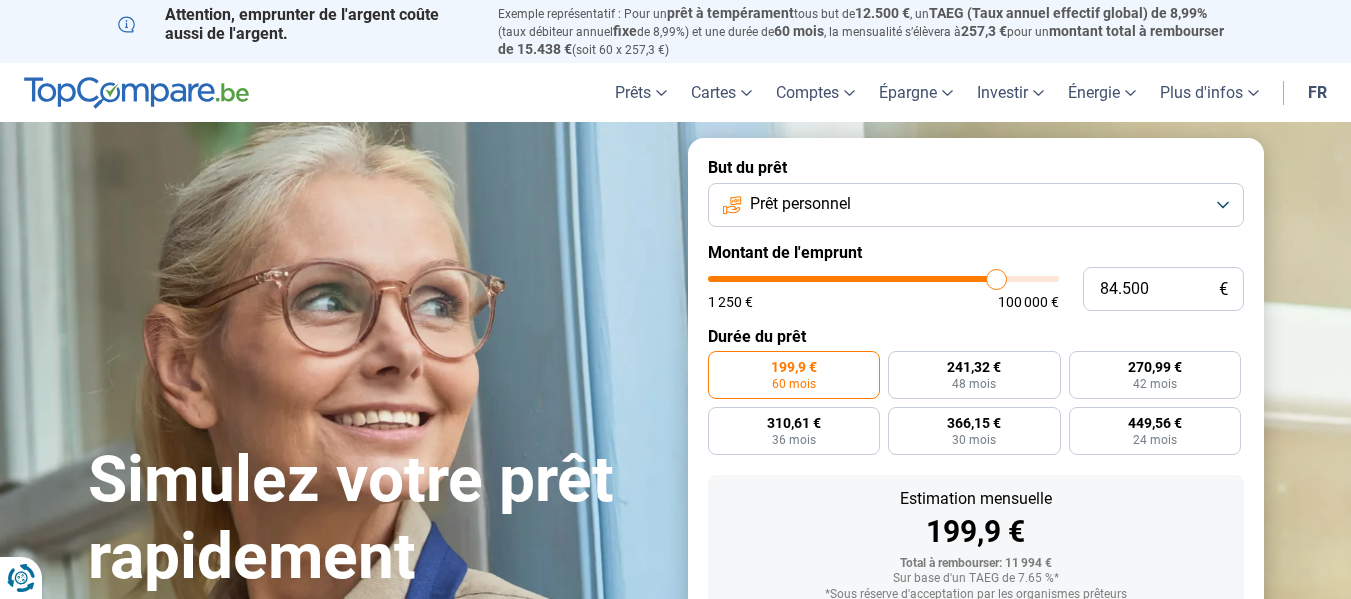 type on "85.000" 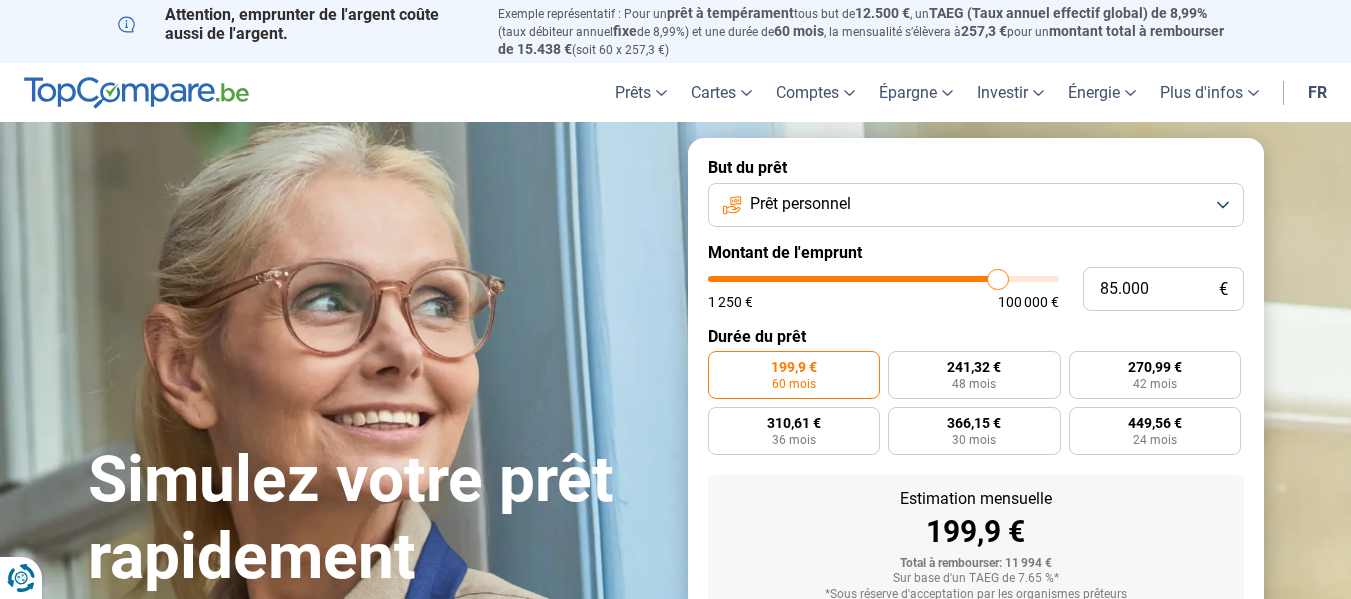 type on "85.250" 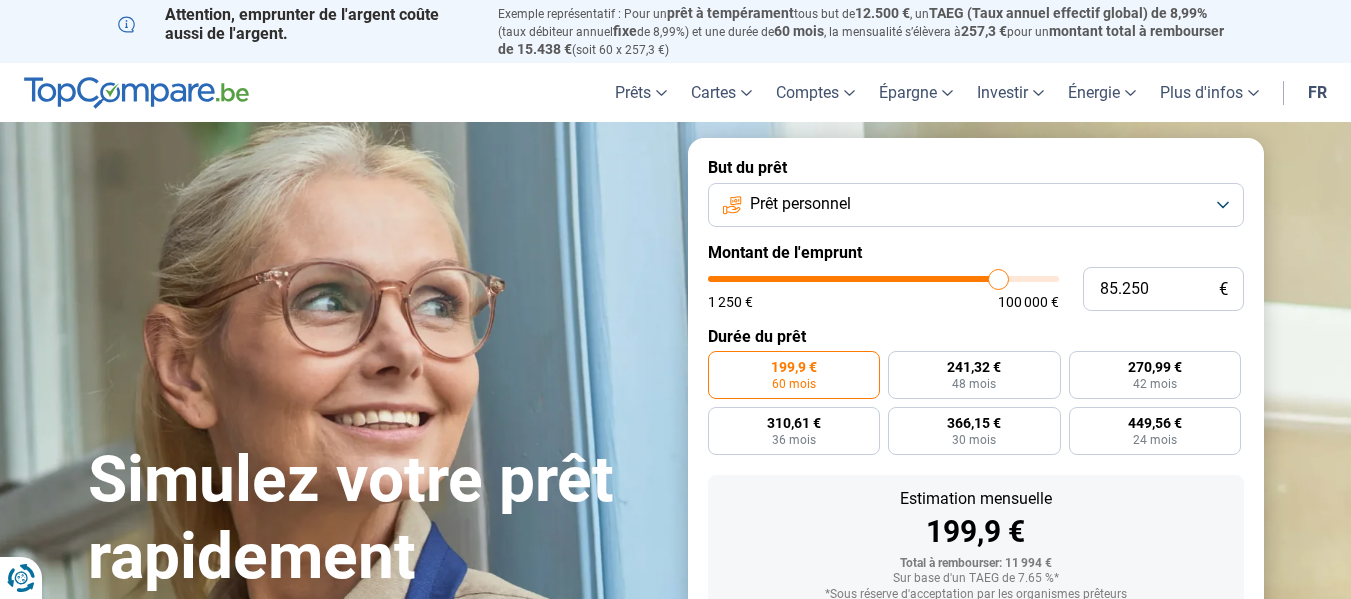 type on "85.500" 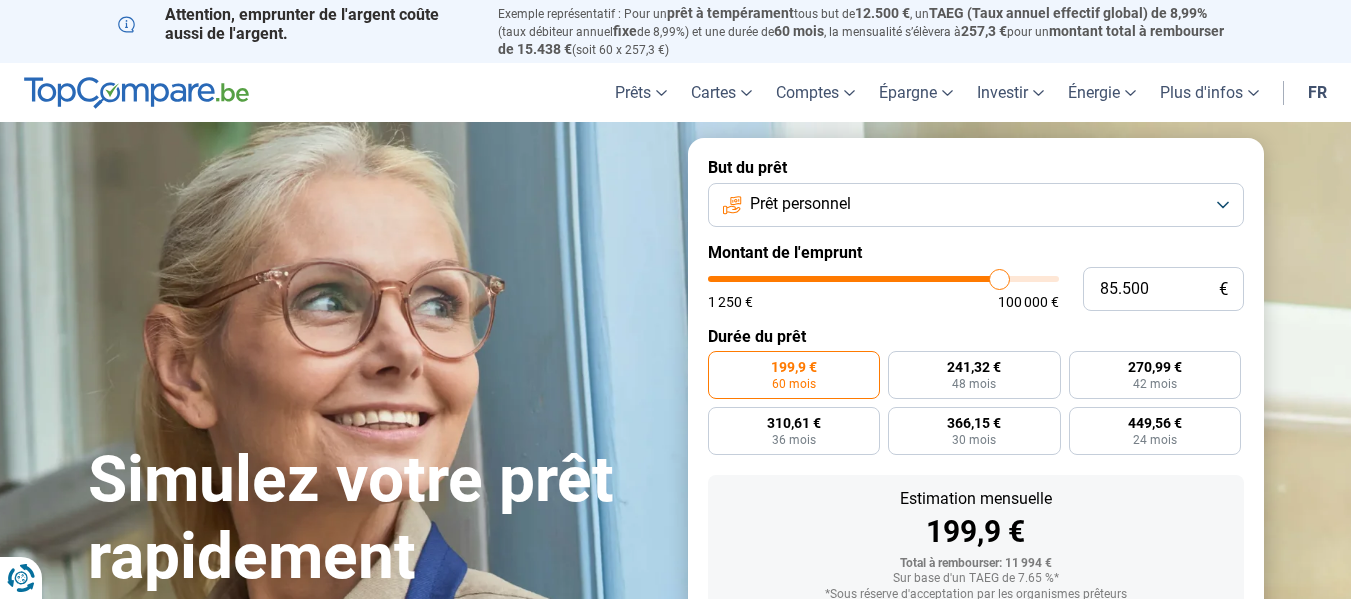type on "85.750" 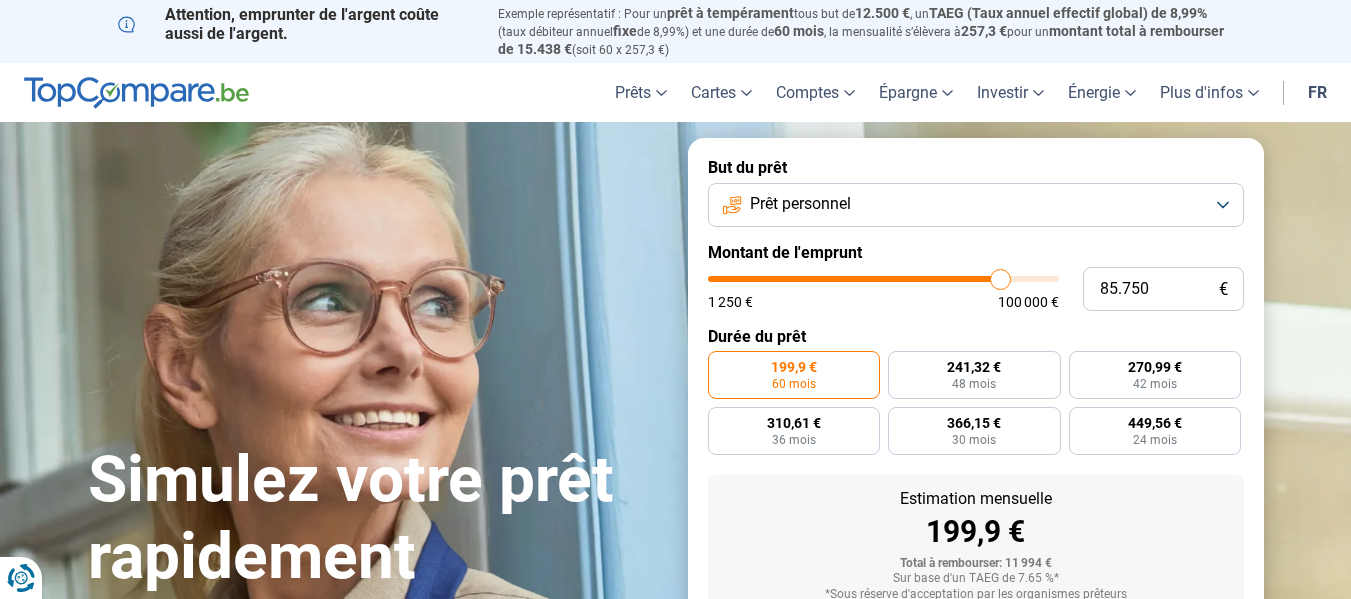 type on "86.000" 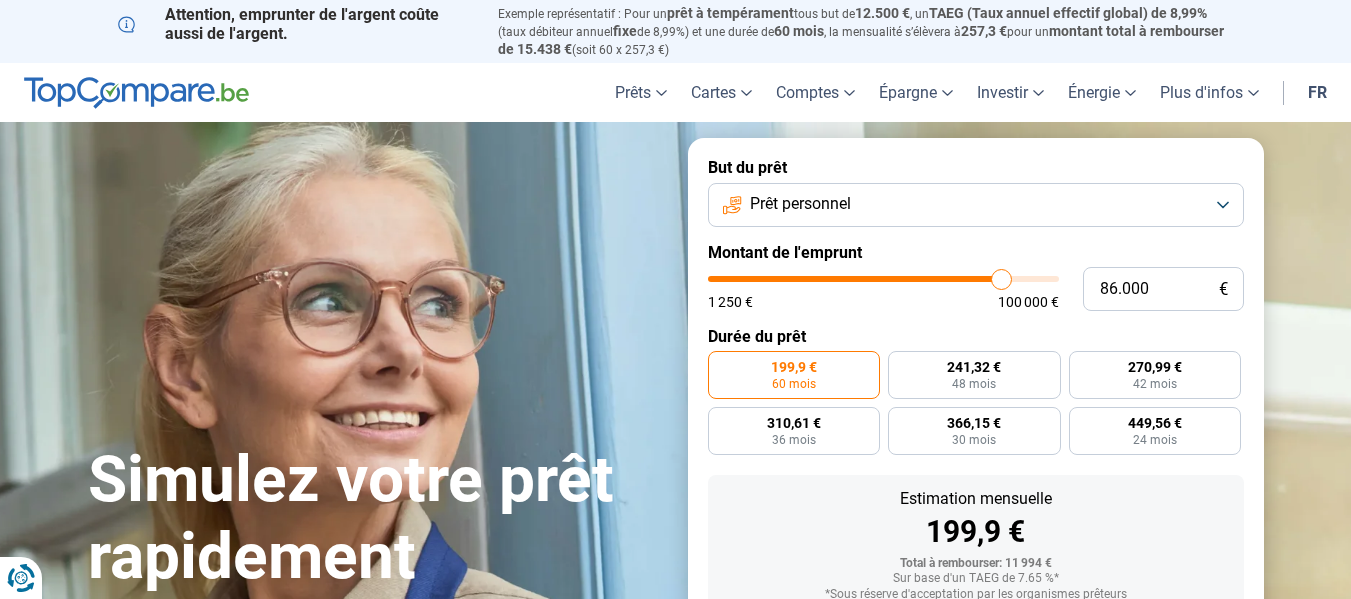type on "86.500" 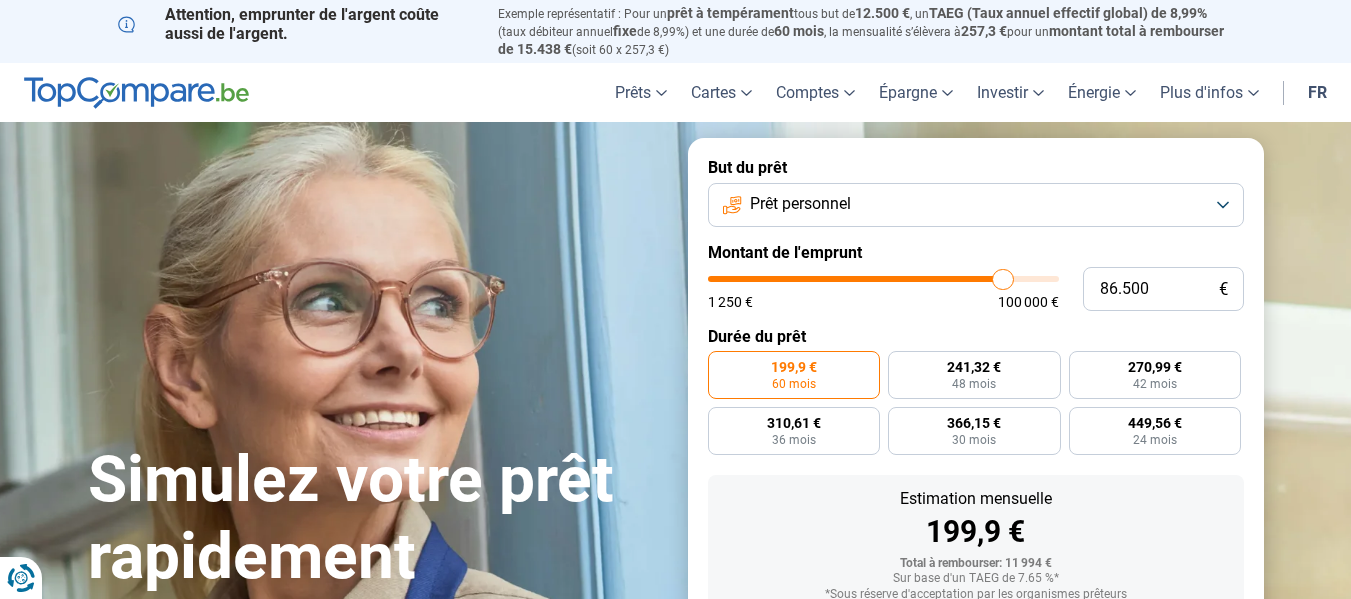 type on "86.750" 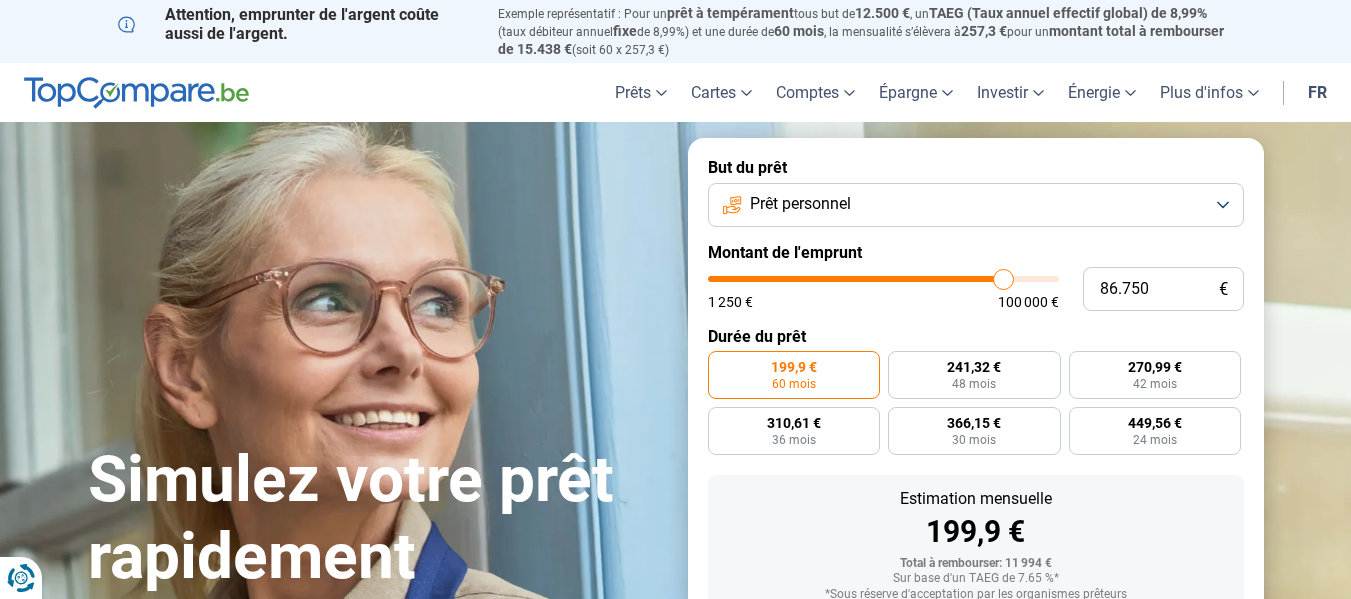 type on "87.000" 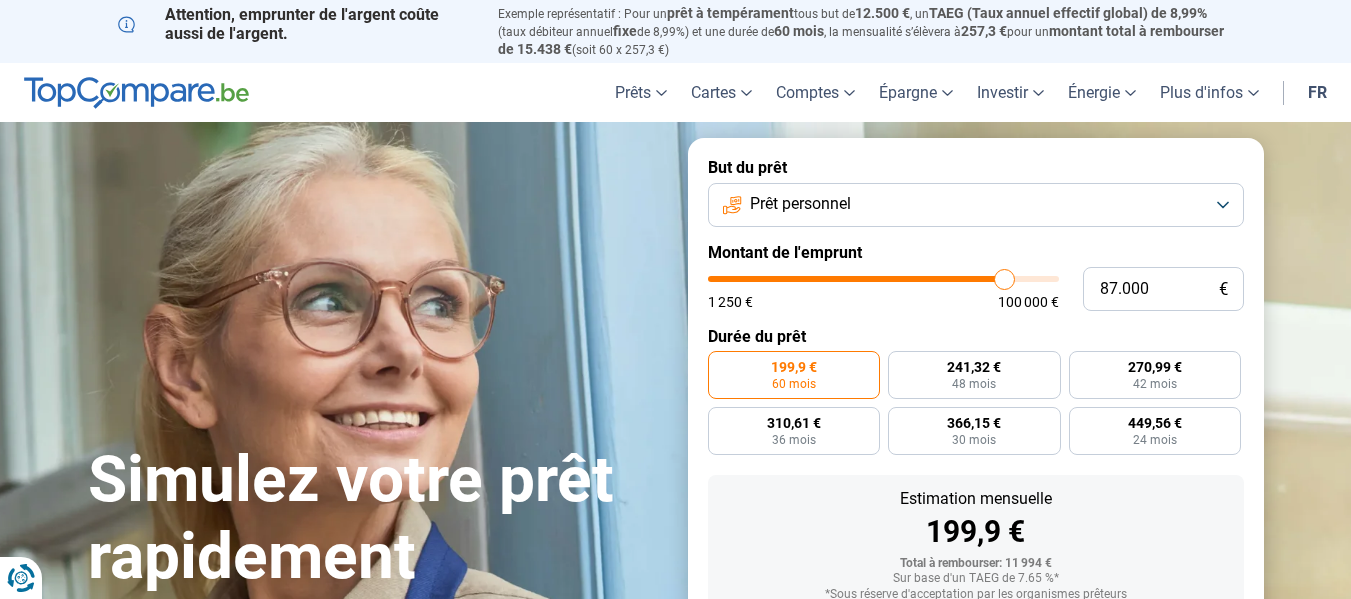 type on "87.250" 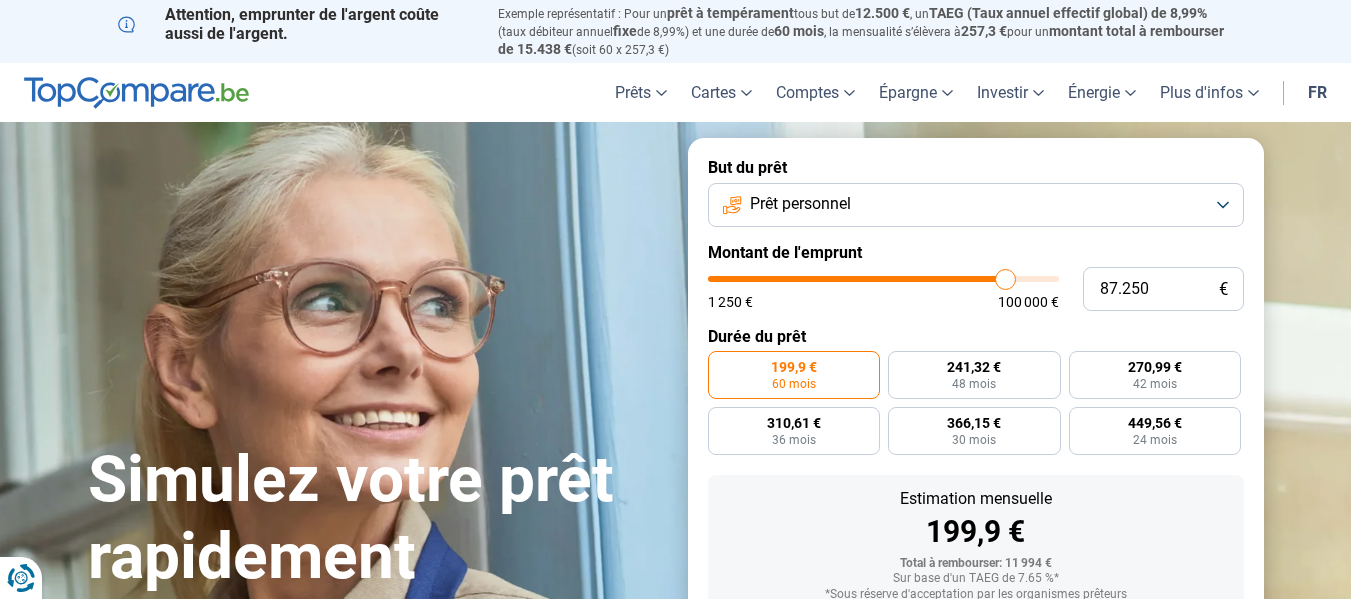 type on "87.500" 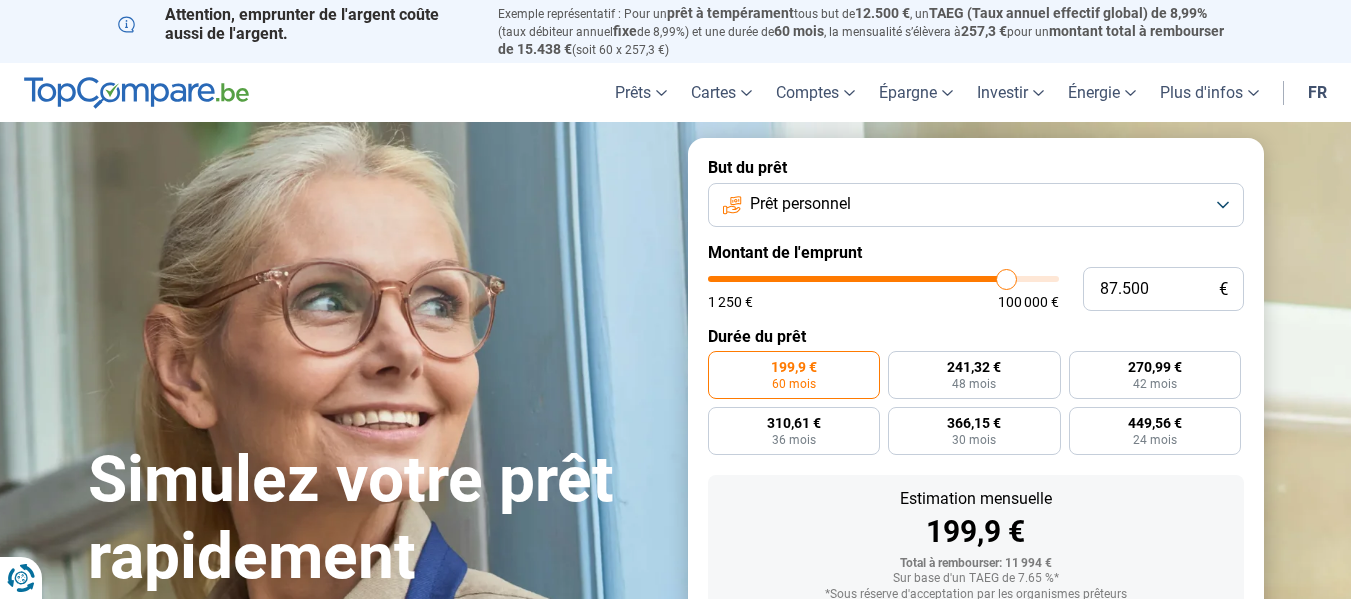 type on "88.000" 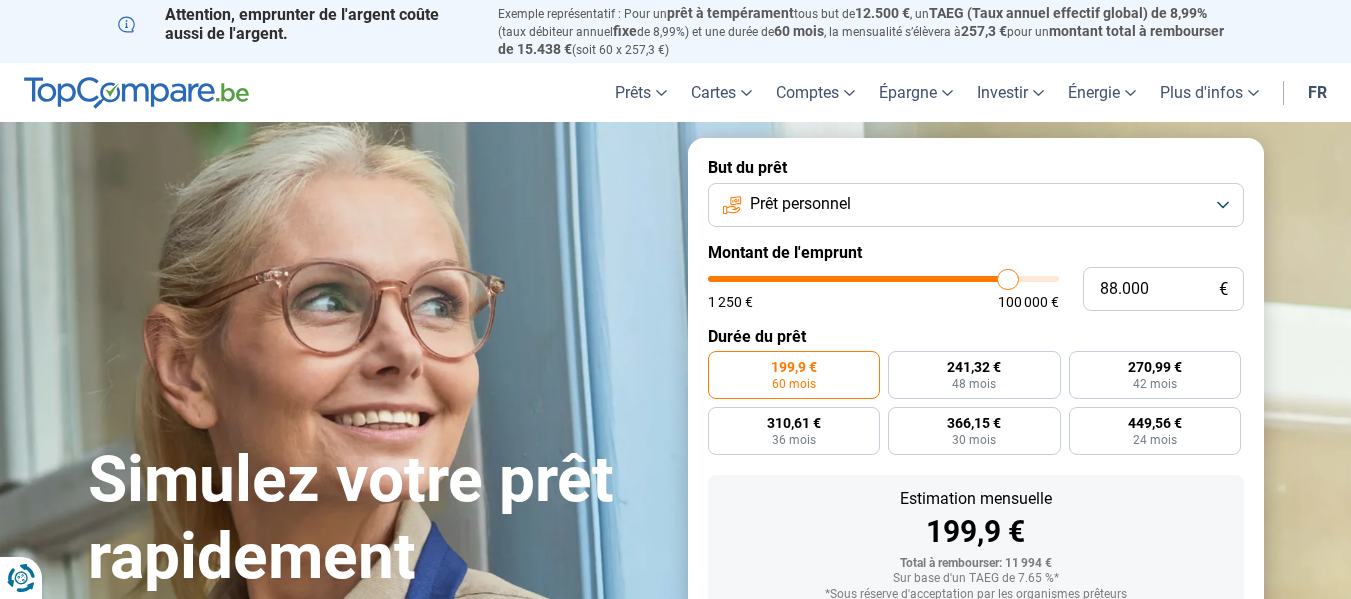type on "88.250" 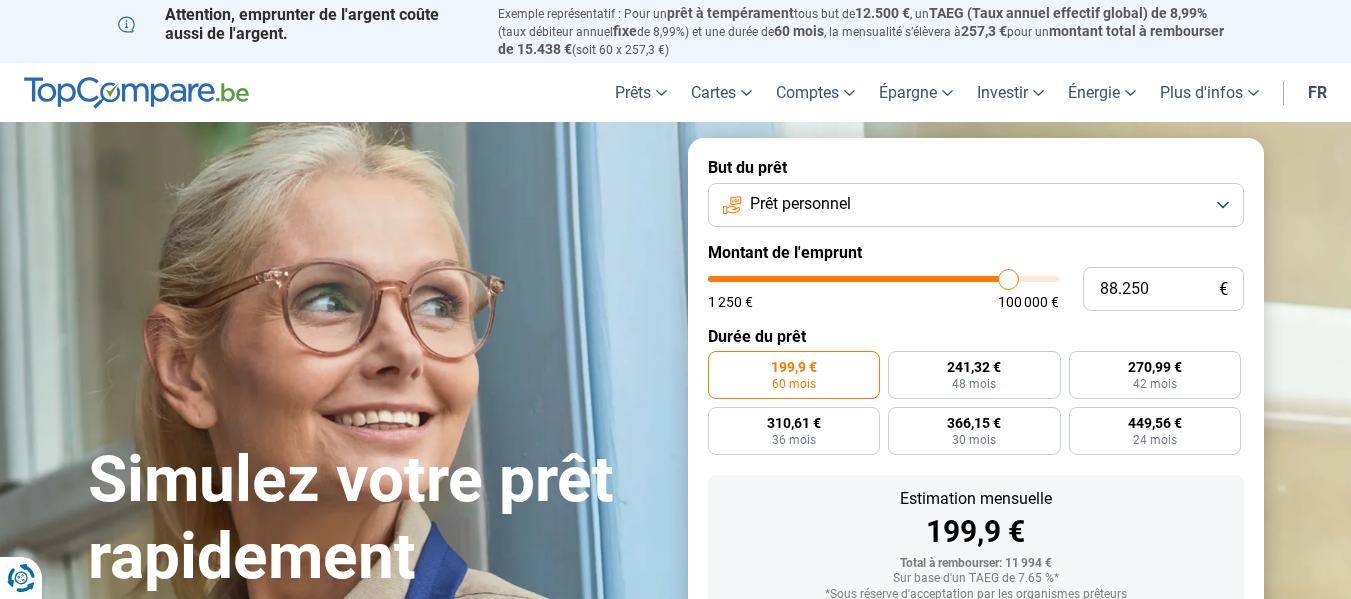 type on "88.500" 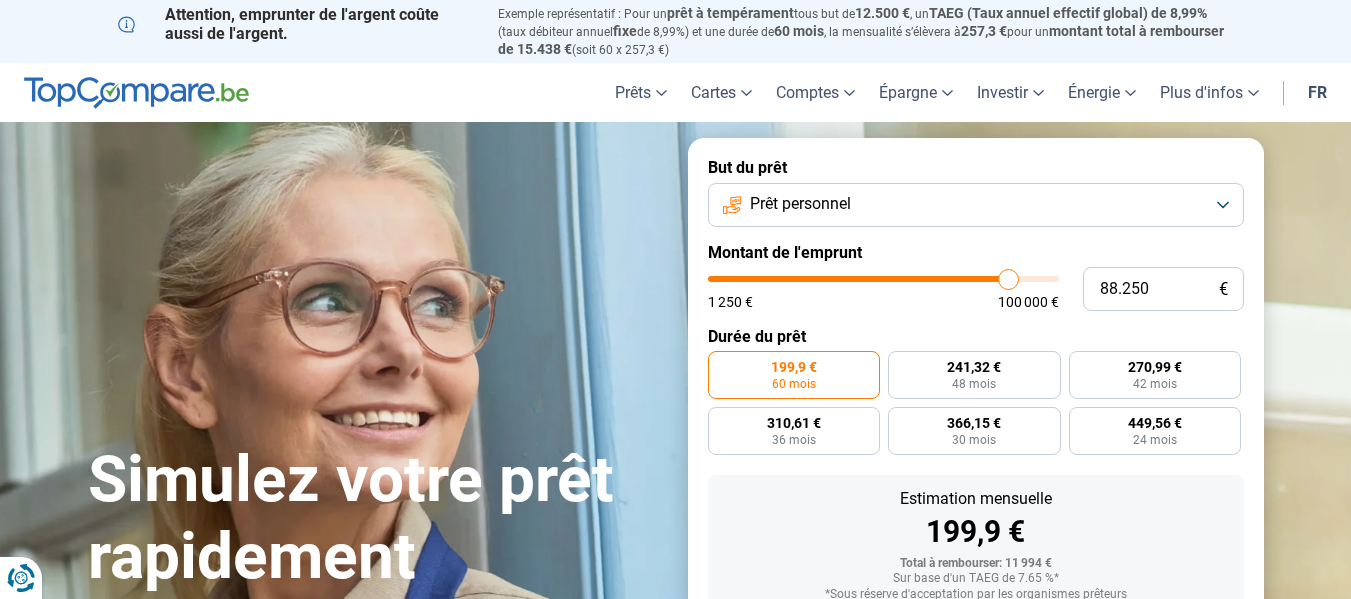 type on "88500" 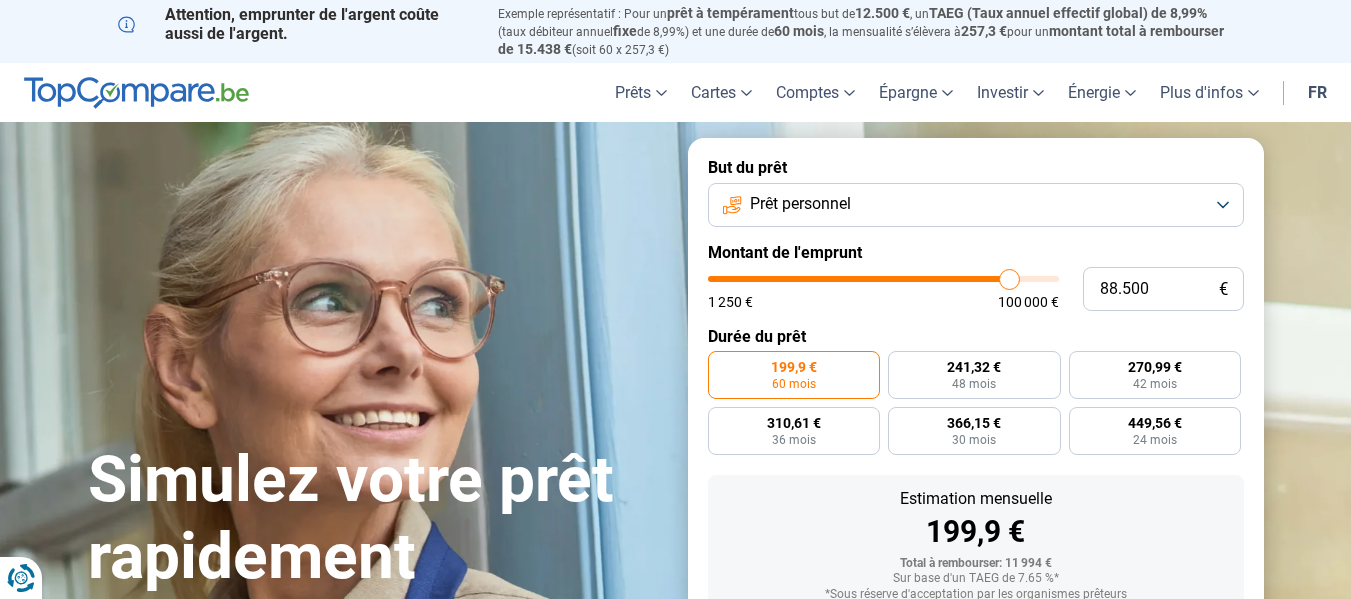 type on "88.750" 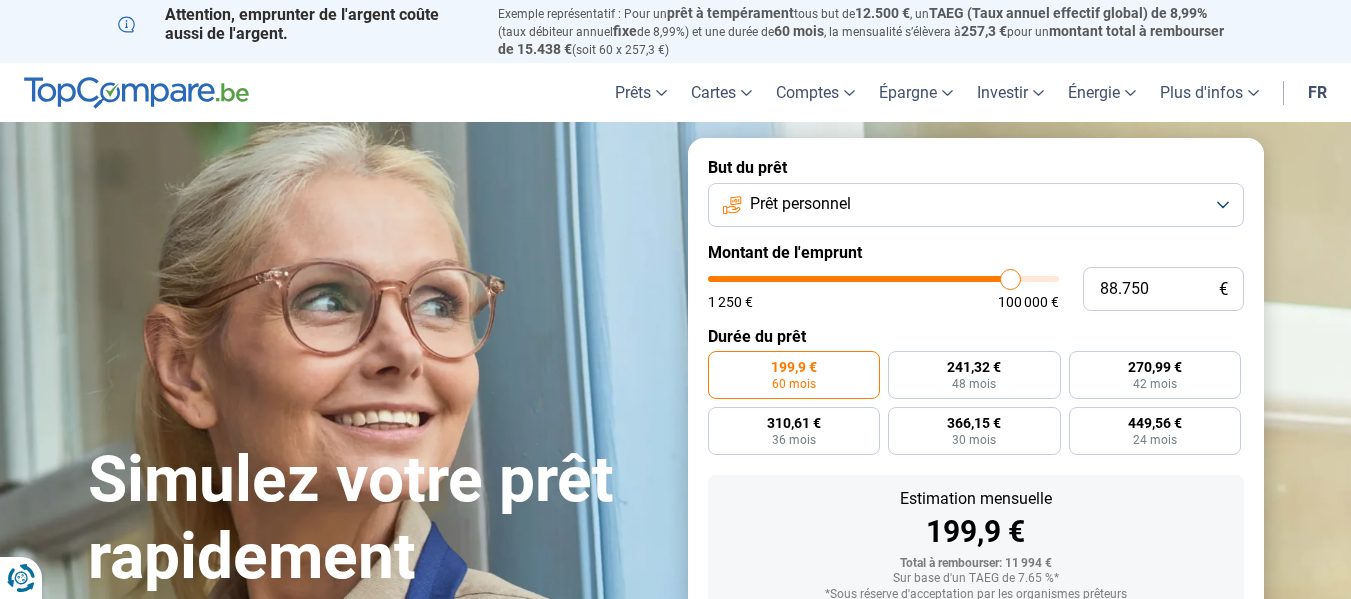 type on "89.000" 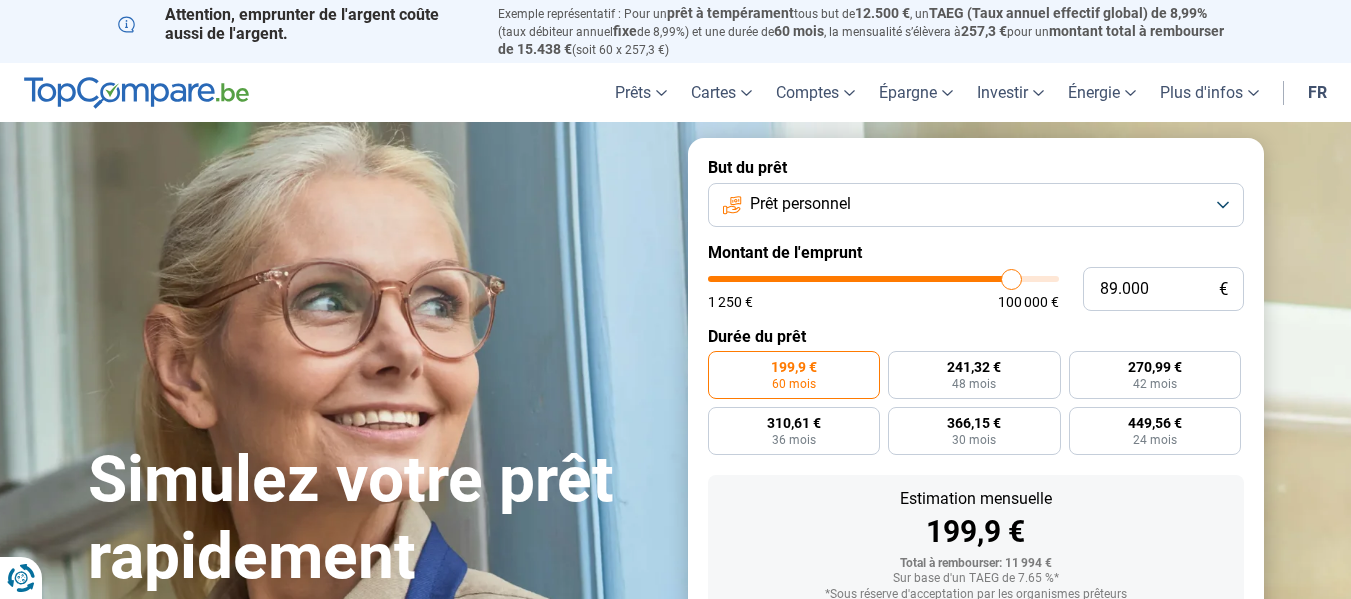 type on "89.500" 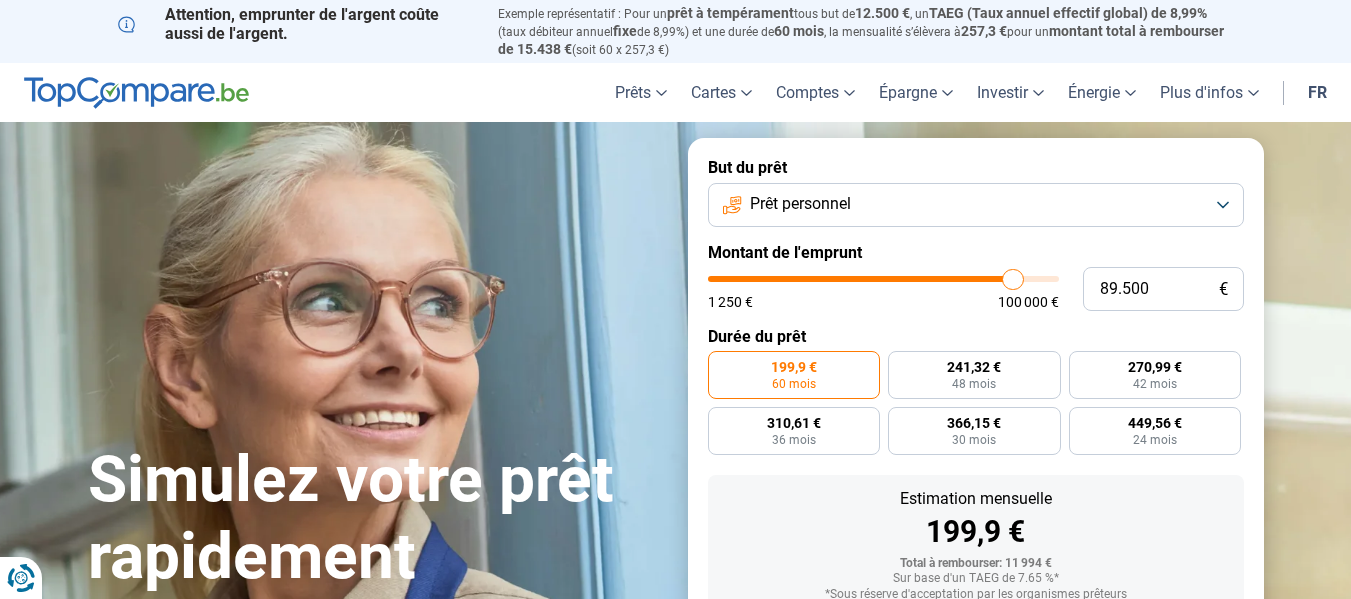 type on "89.750" 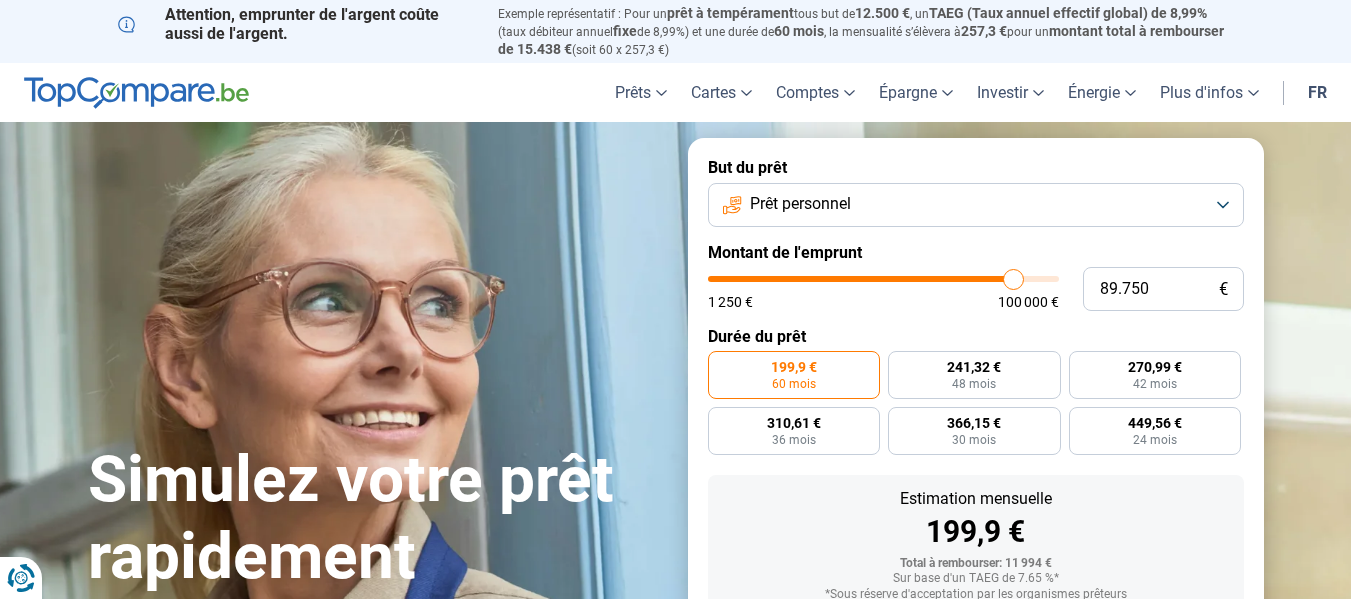 type on "90.000" 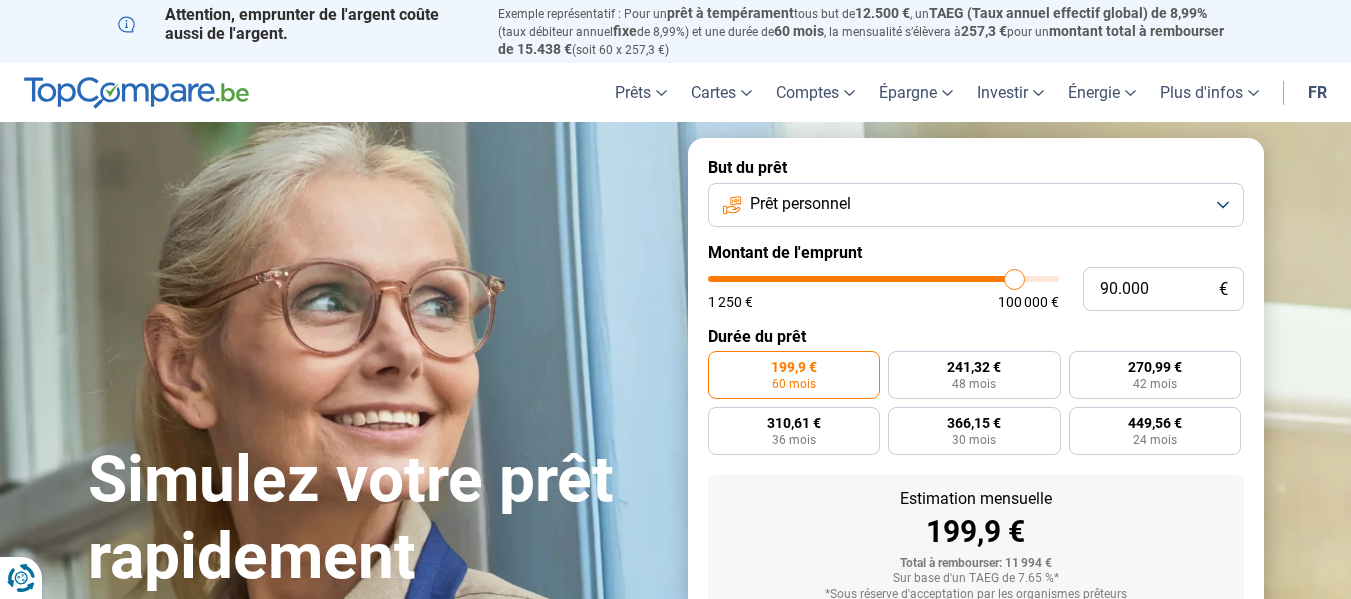drag, startPoint x: 751, startPoint y: 282, endPoint x: 1014, endPoint y: 286, distance: 263.03043 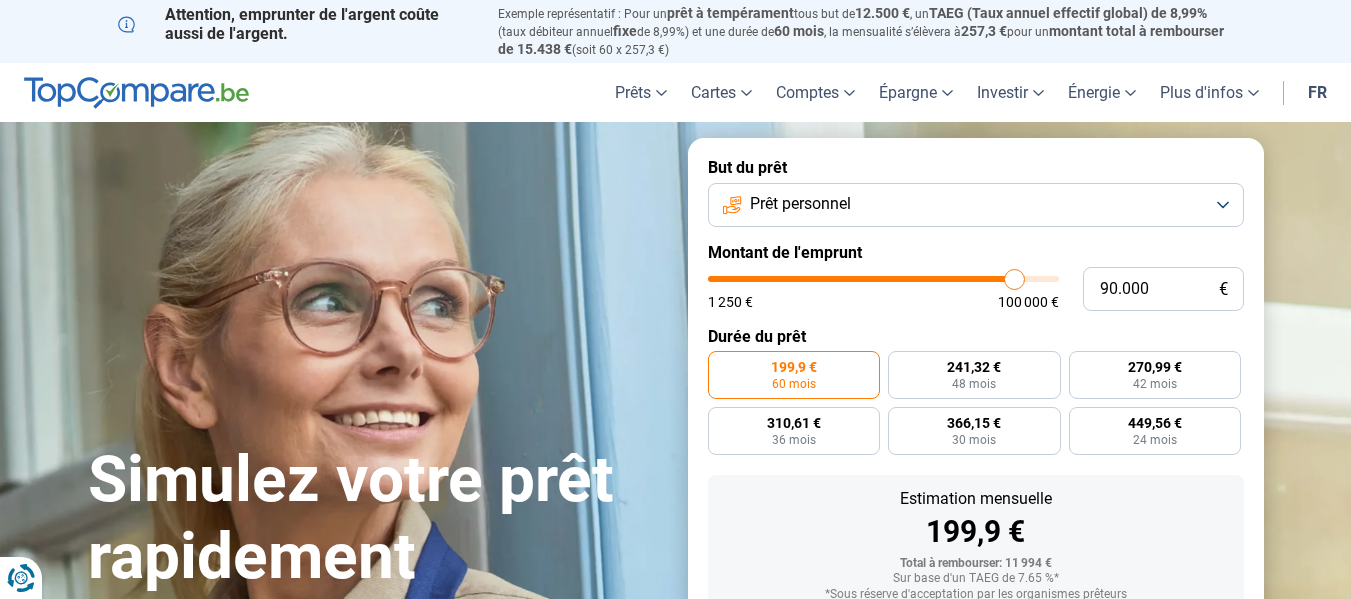 type on "90000" 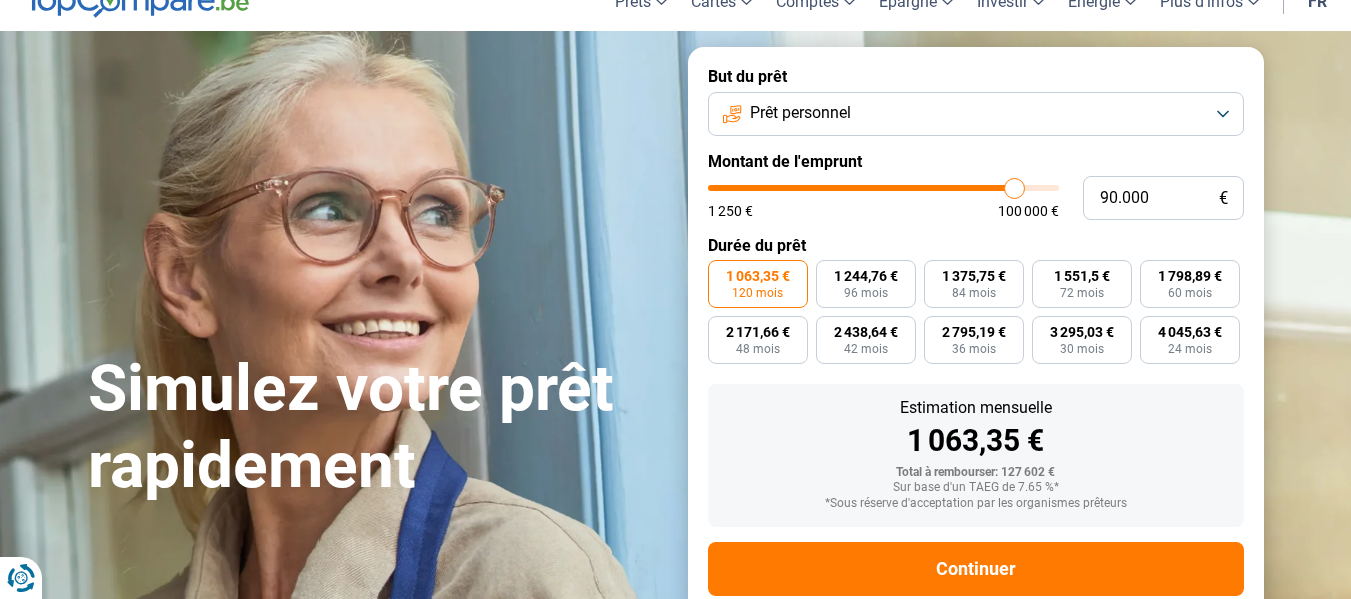scroll, scrollTop: 135, scrollLeft: 0, axis: vertical 